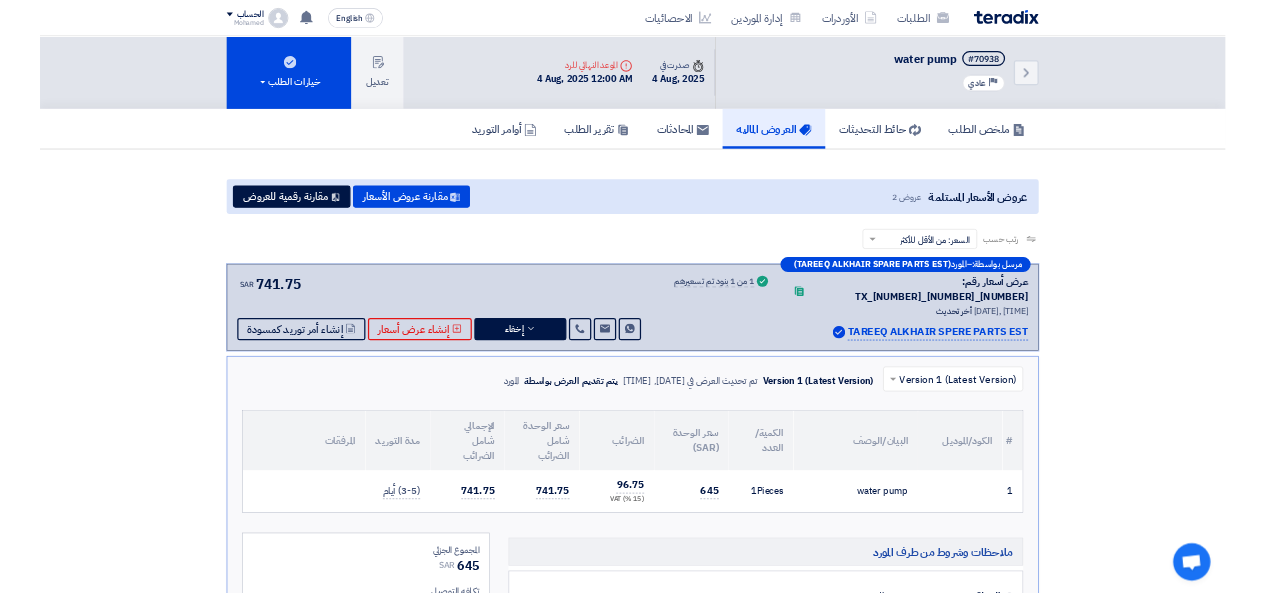 scroll, scrollTop: 0, scrollLeft: 0, axis: both 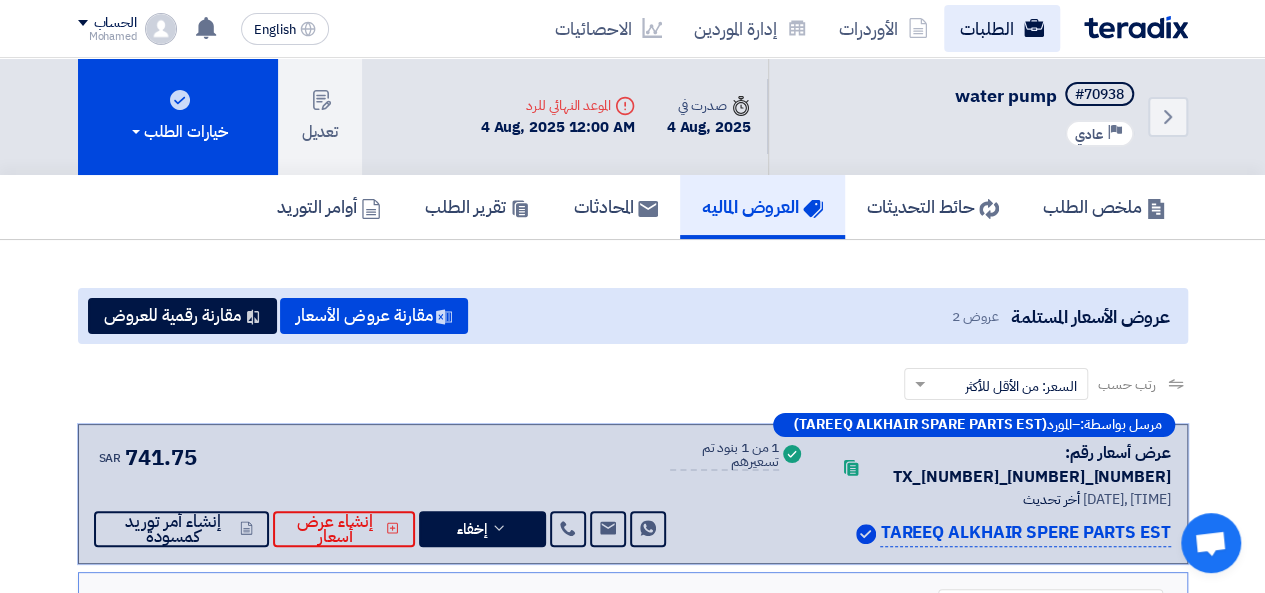click on "الطلبات" 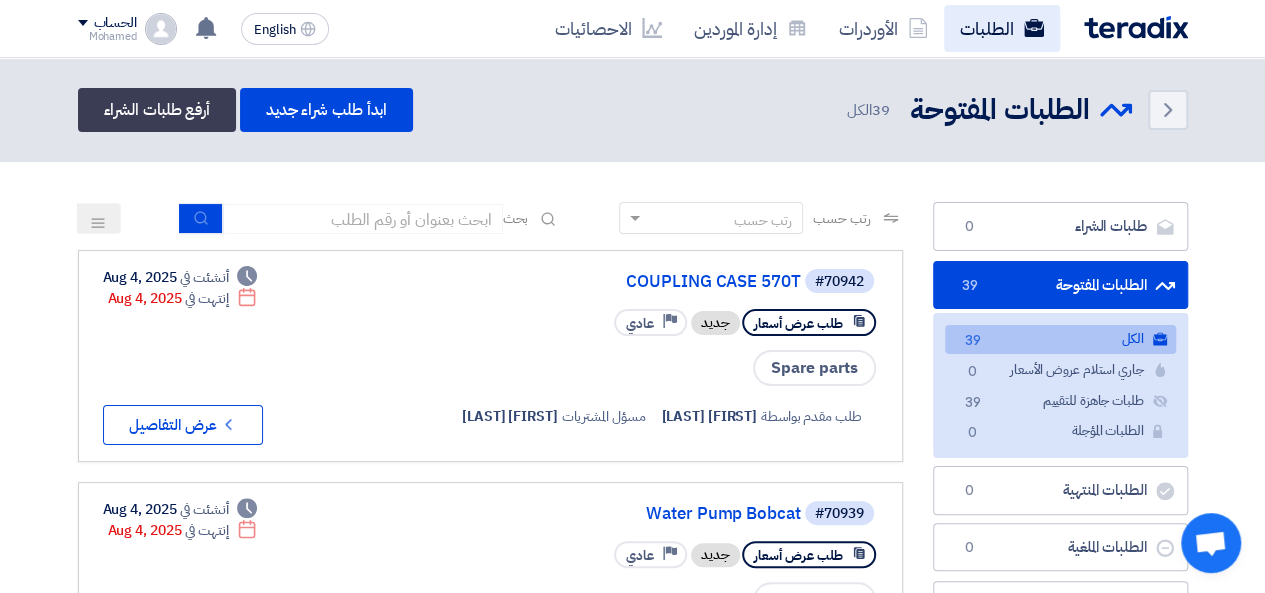 click on "الطلبات" 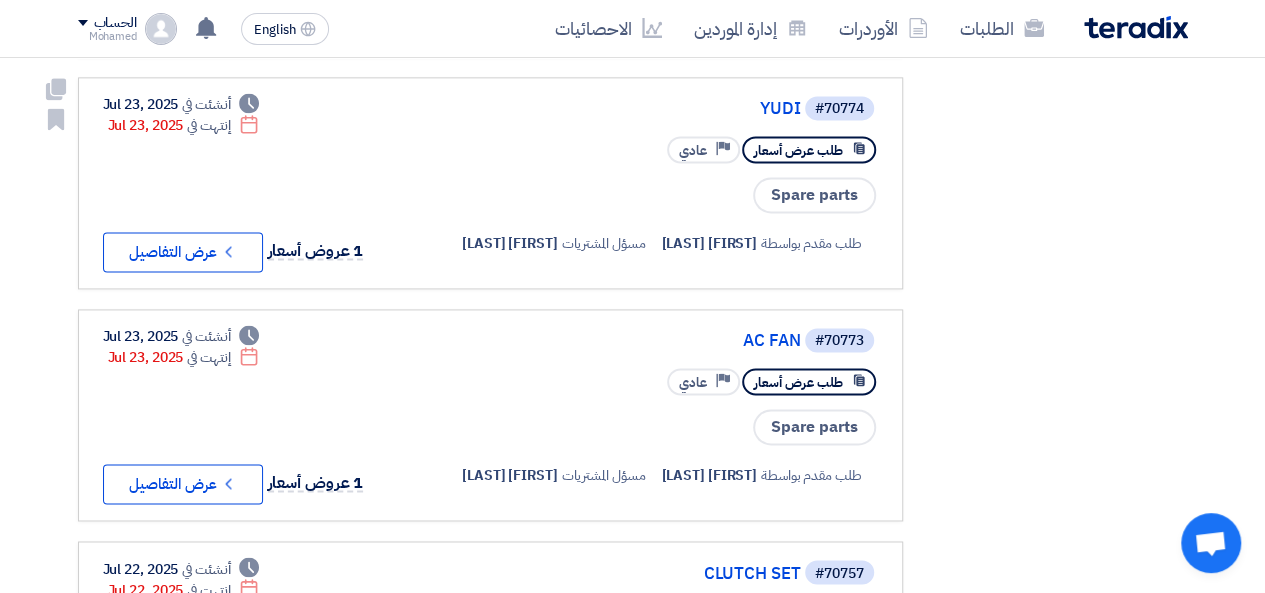 scroll, scrollTop: 1666, scrollLeft: 0, axis: vertical 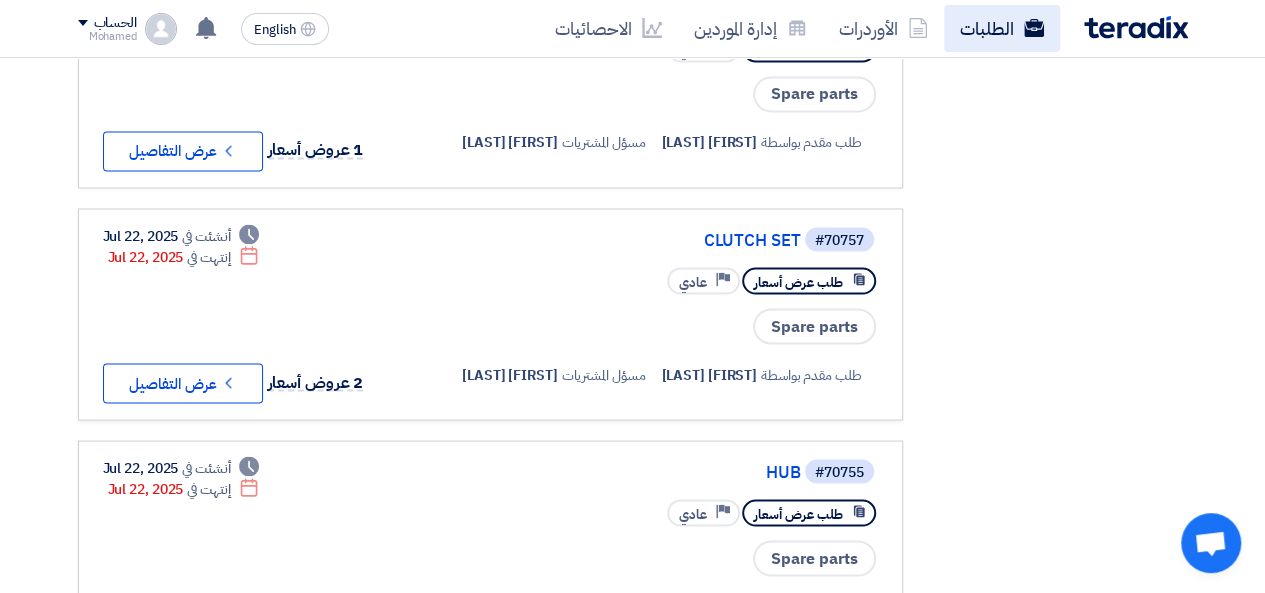 click on "الطلبات" 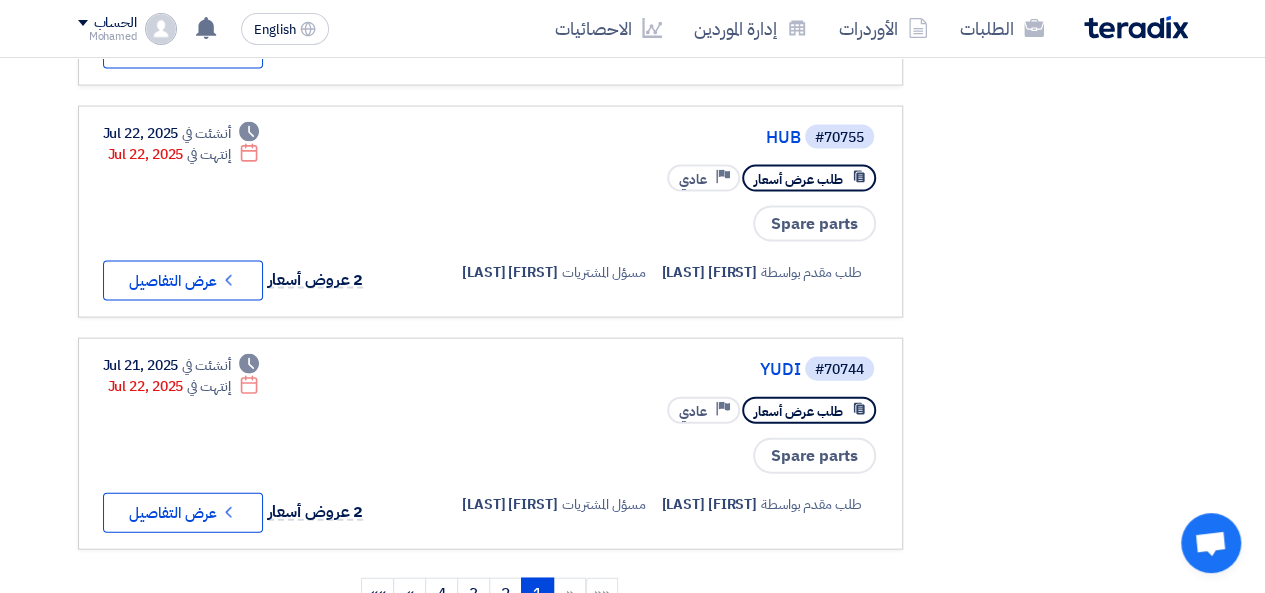 scroll, scrollTop: 2333, scrollLeft: 0, axis: vertical 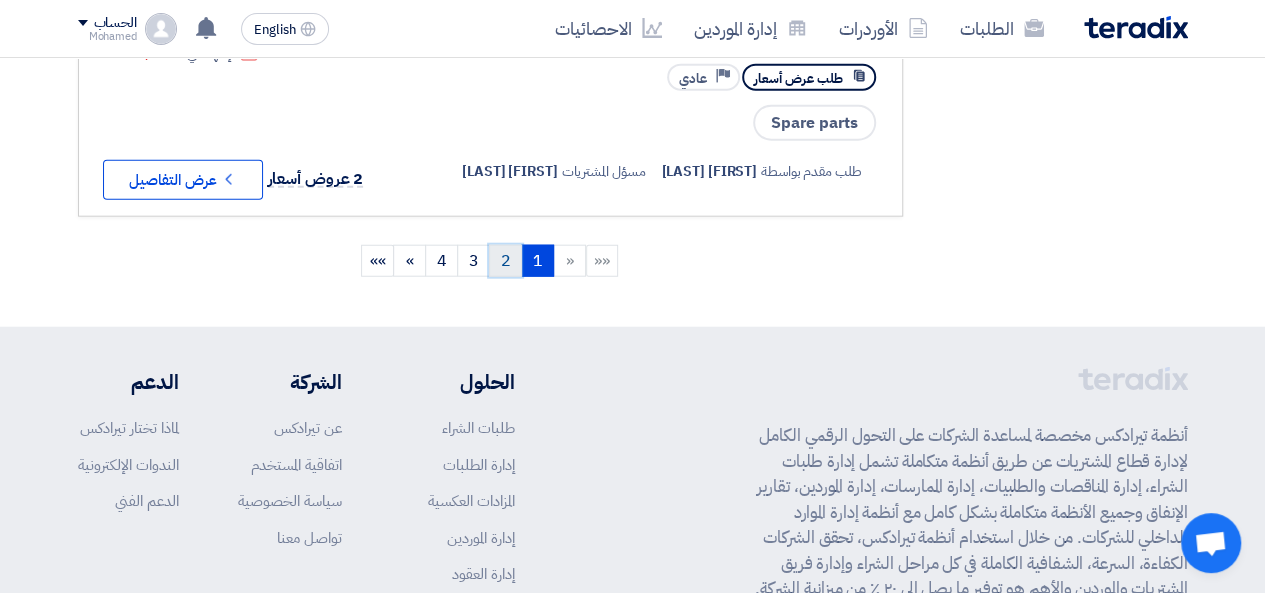 click on "2" 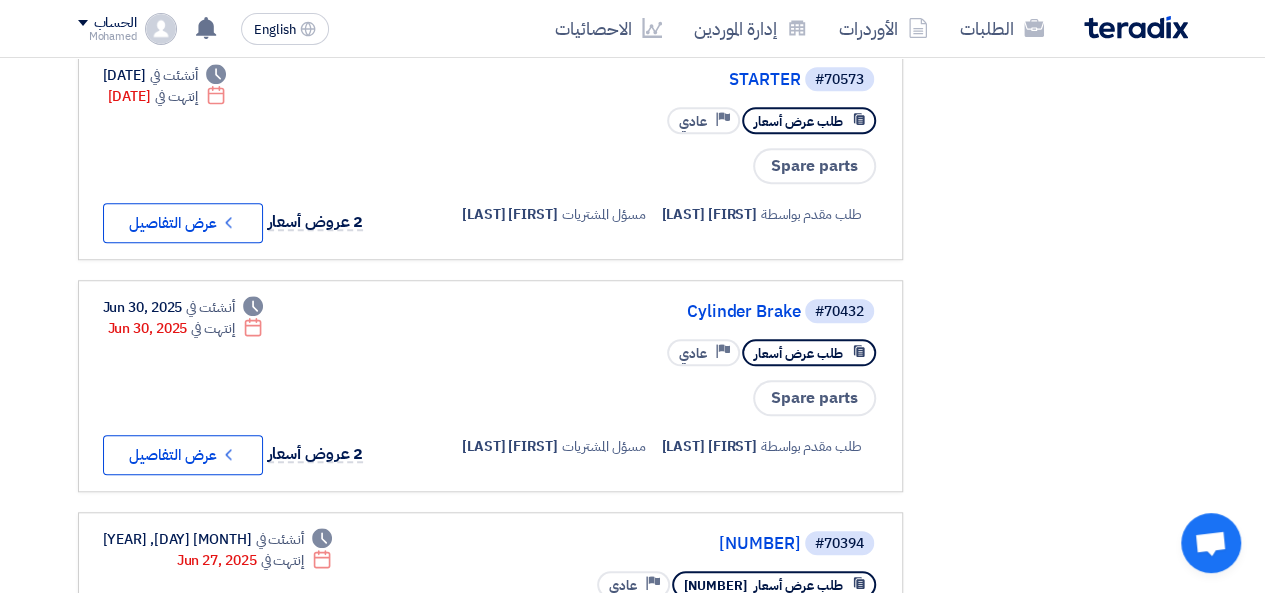 scroll, scrollTop: 0, scrollLeft: 0, axis: both 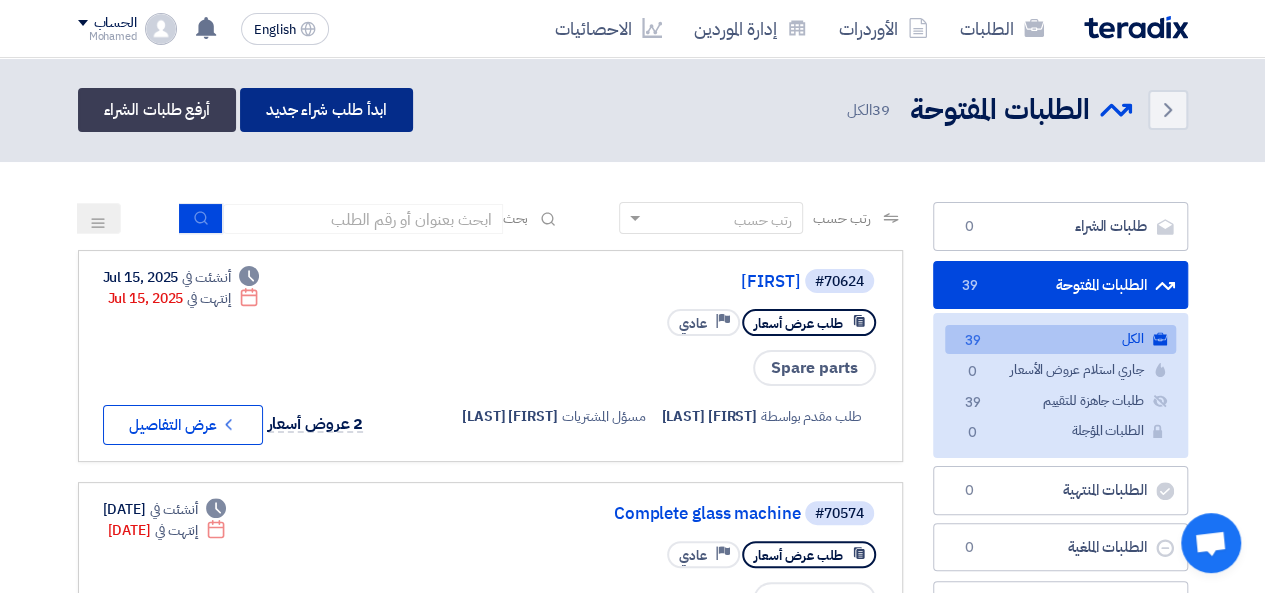 click on "ابدأ طلب شراء جديد" 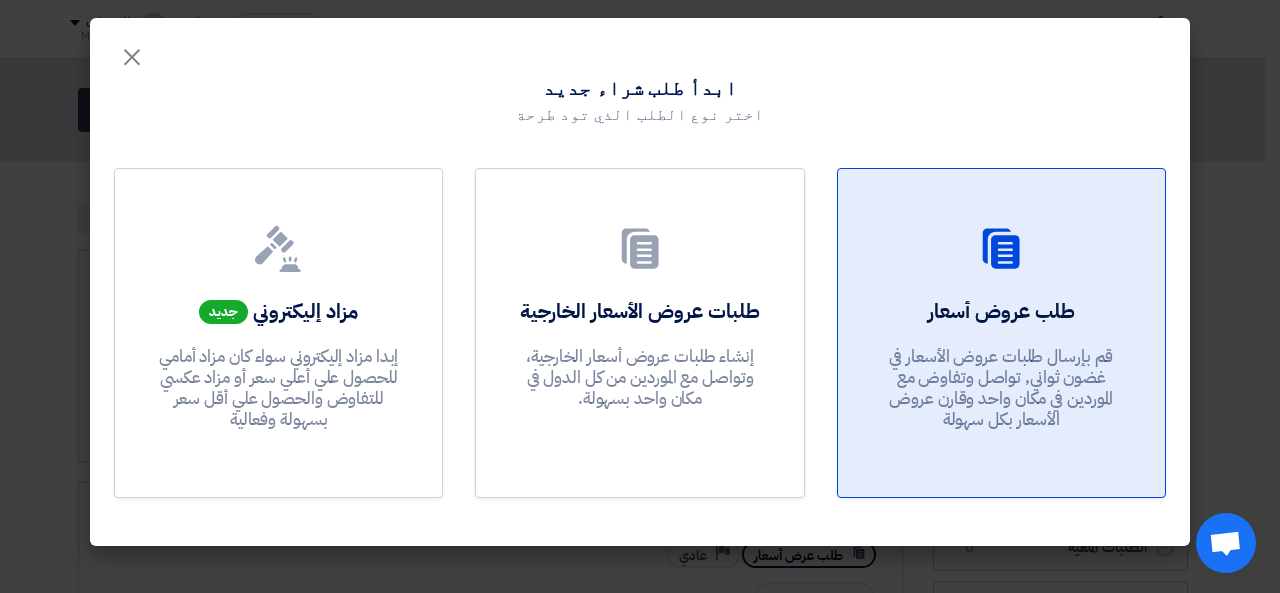 click on "طلب عروض أسعار
قم بإرسال طلبات عروض الأسعار في غضون ثواني, تواصل وتفاوض مع الموردين في مكان واحد وقارن عروض الأسعار بكل سهولة" 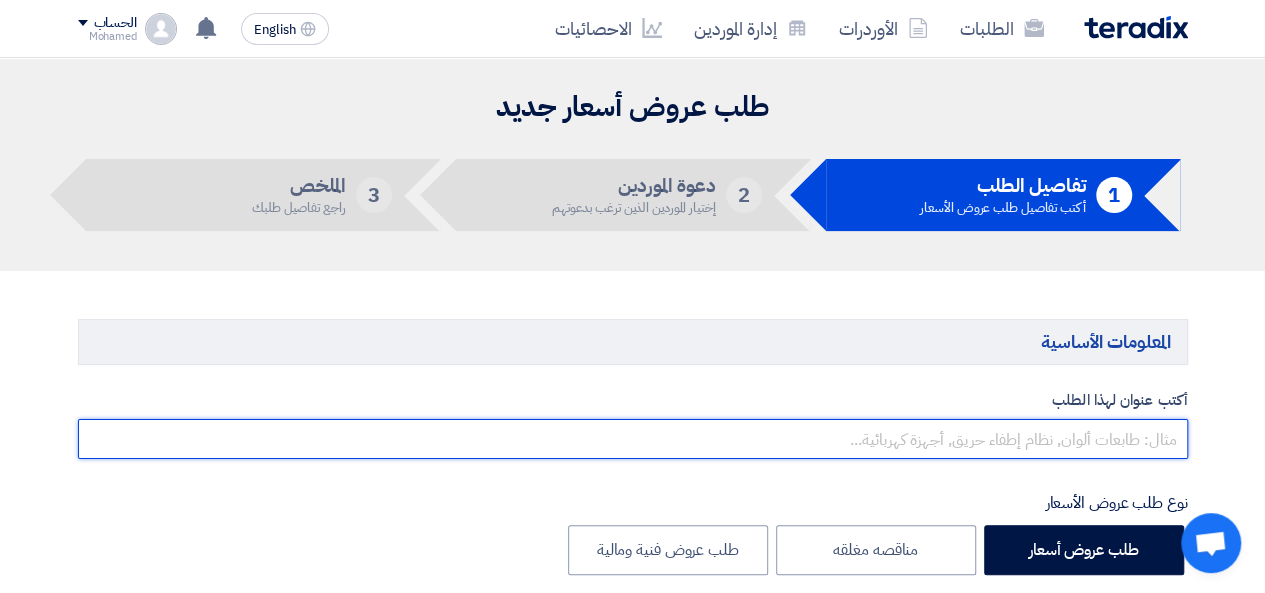 click at bounding box center (633, 439) 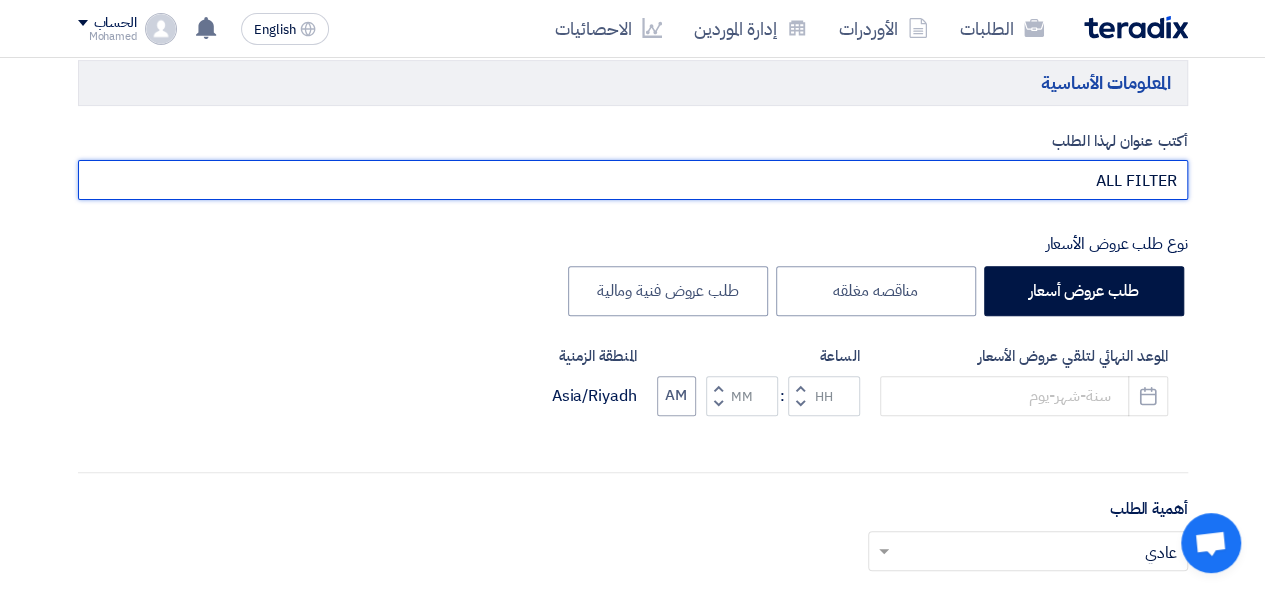 scroll, scrollTop: 333, scrollLeft: 0, axis: vertical 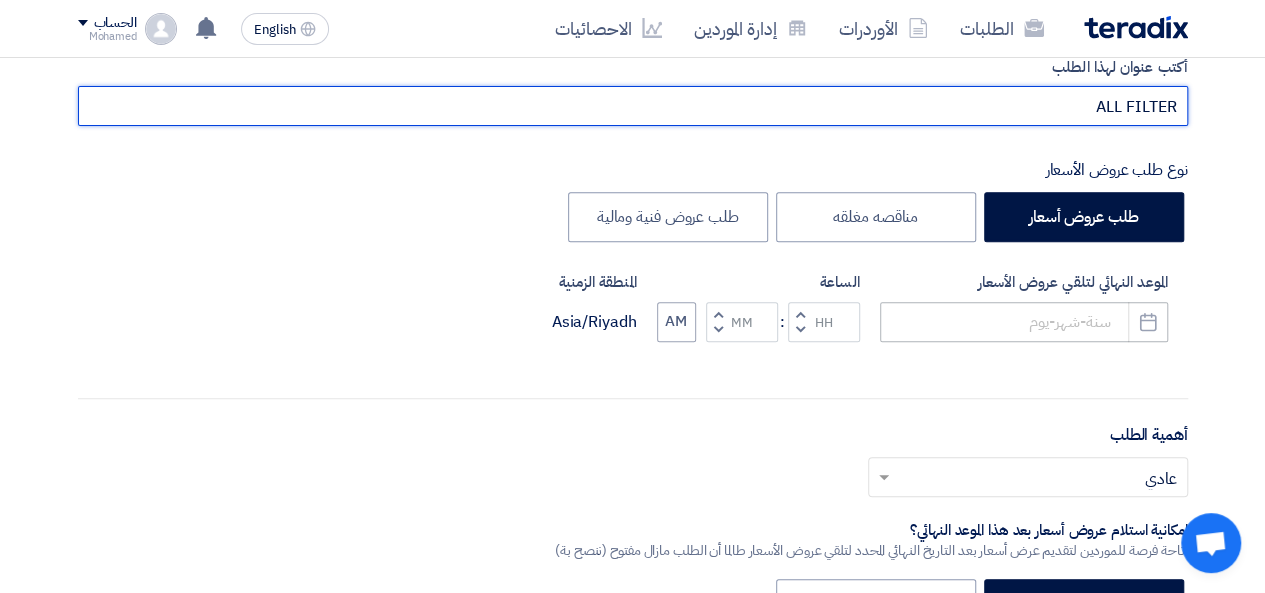 type on "ALL FILTER" 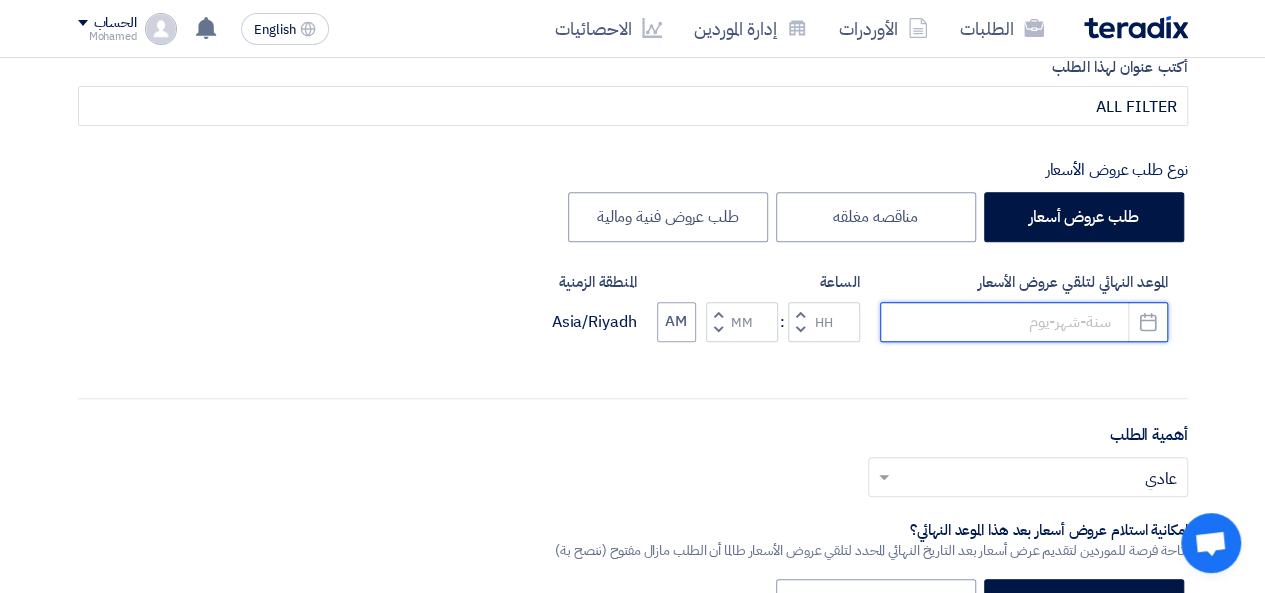 click 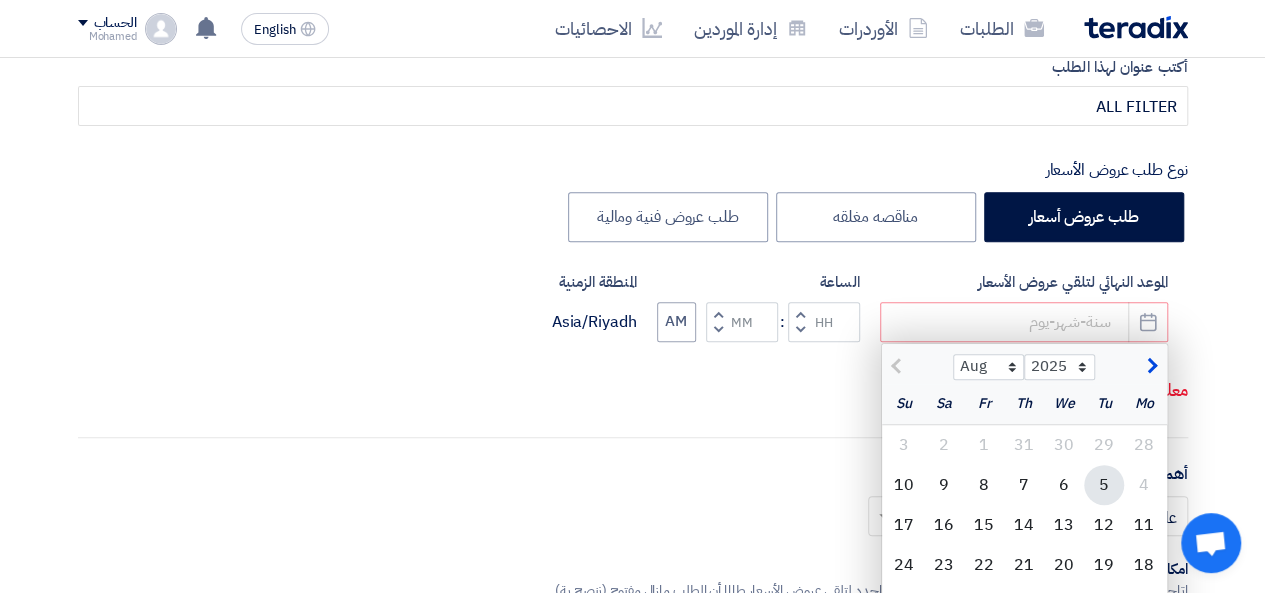 click on "5" 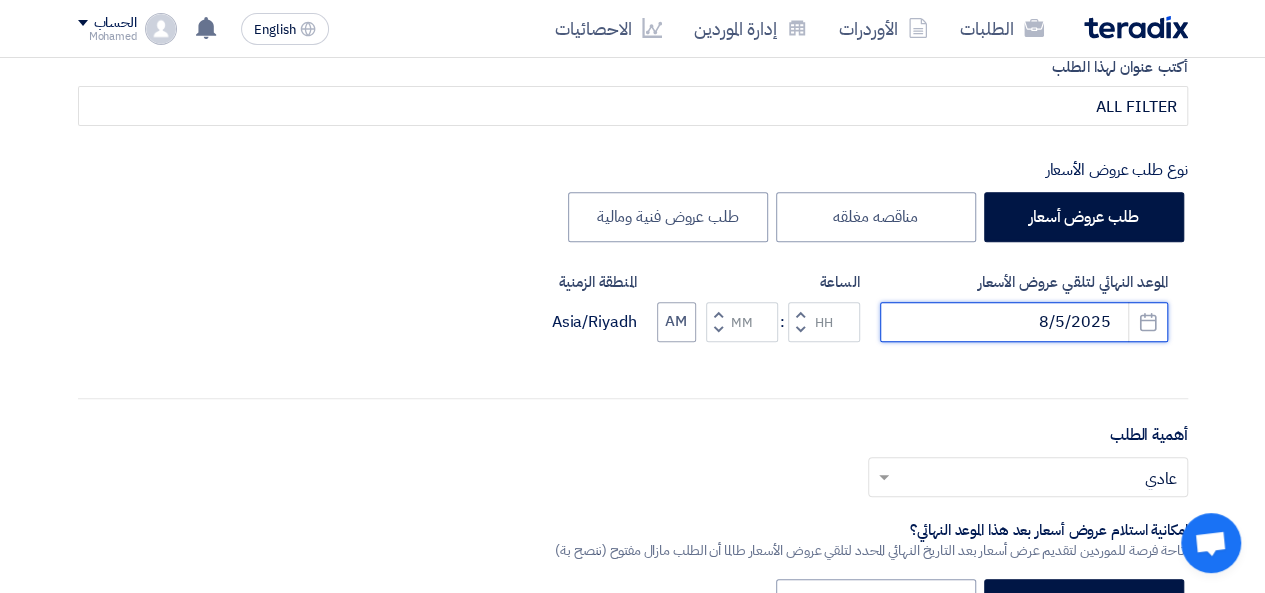 click on "8/5/2025" 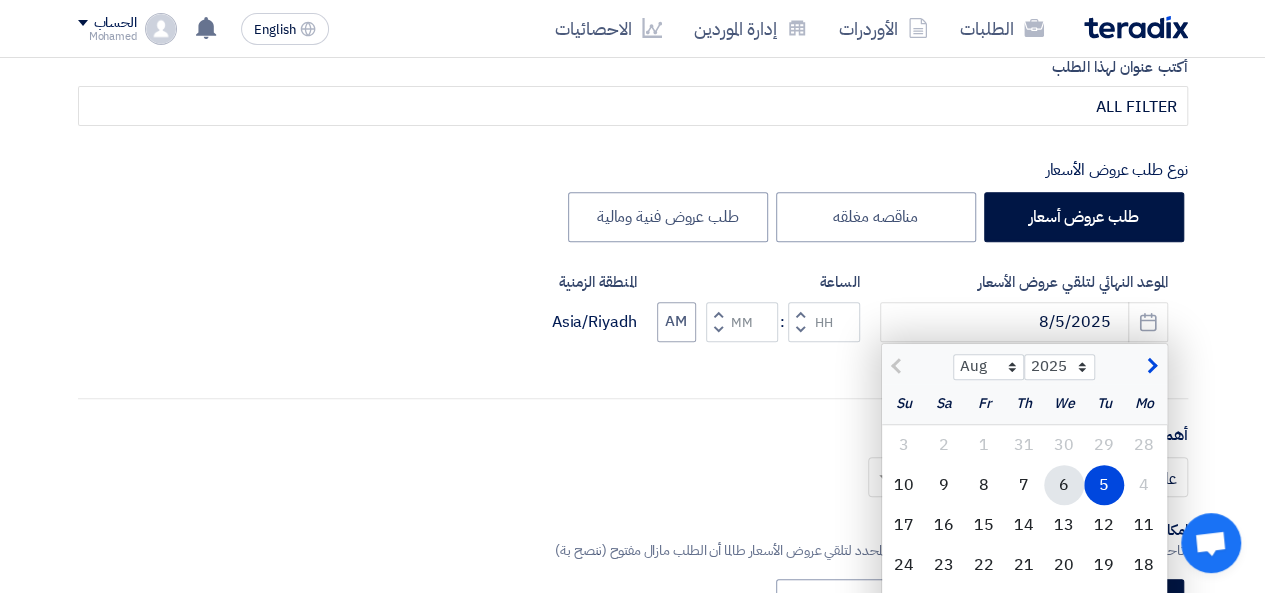 click on "6" 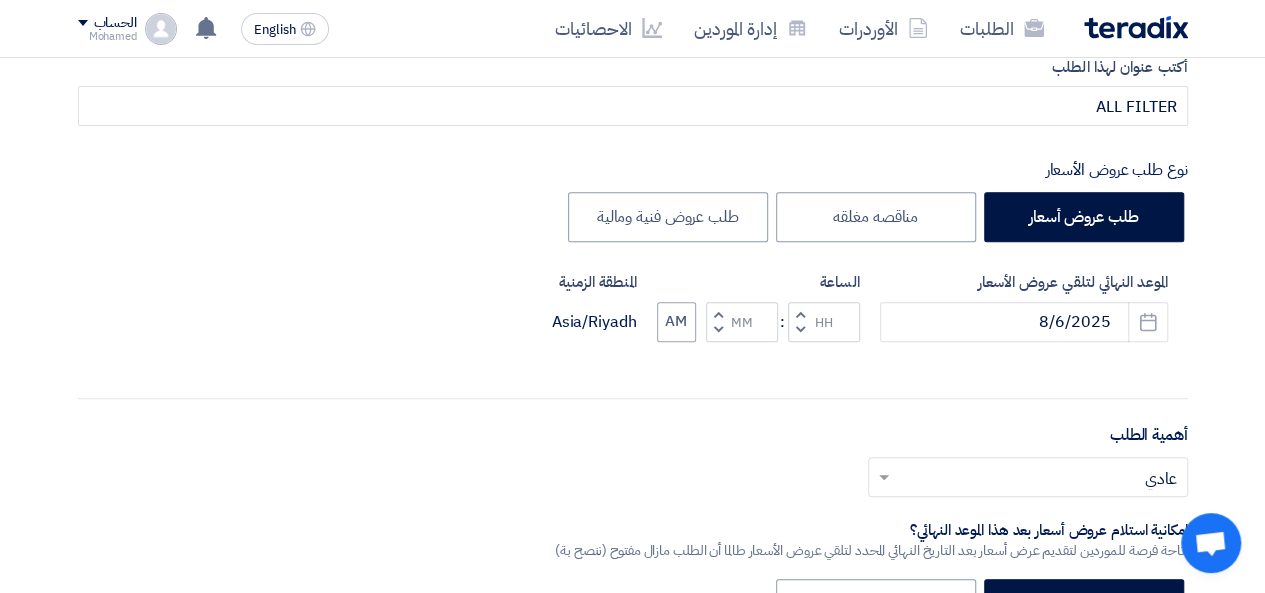 click on "Decrement hours" 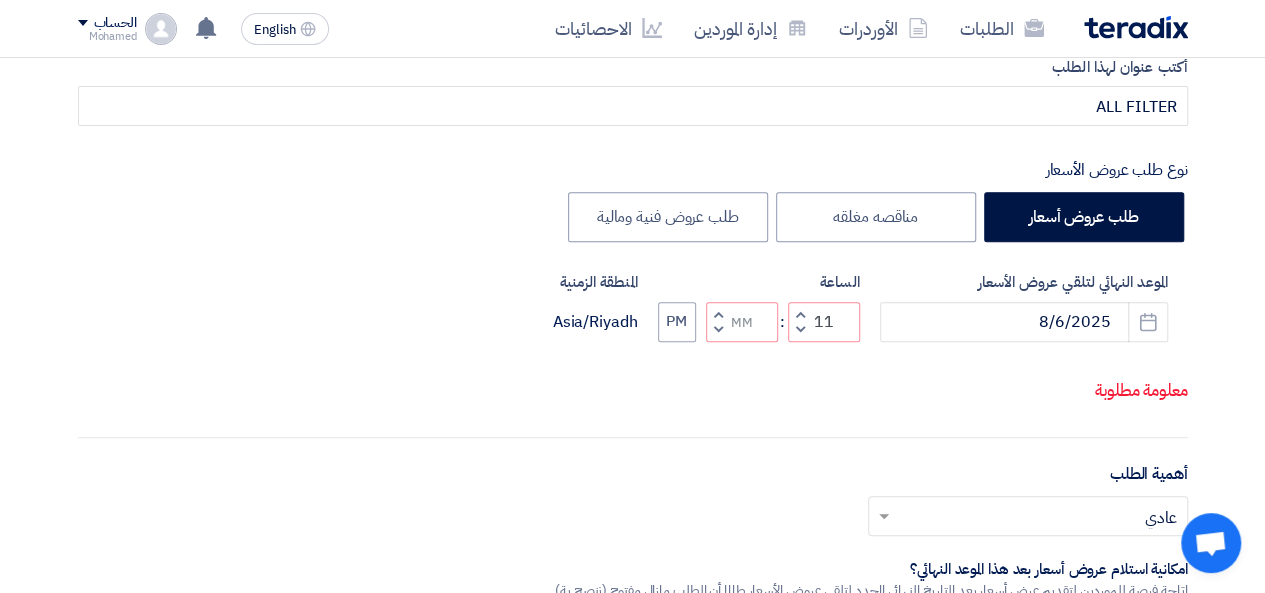 click 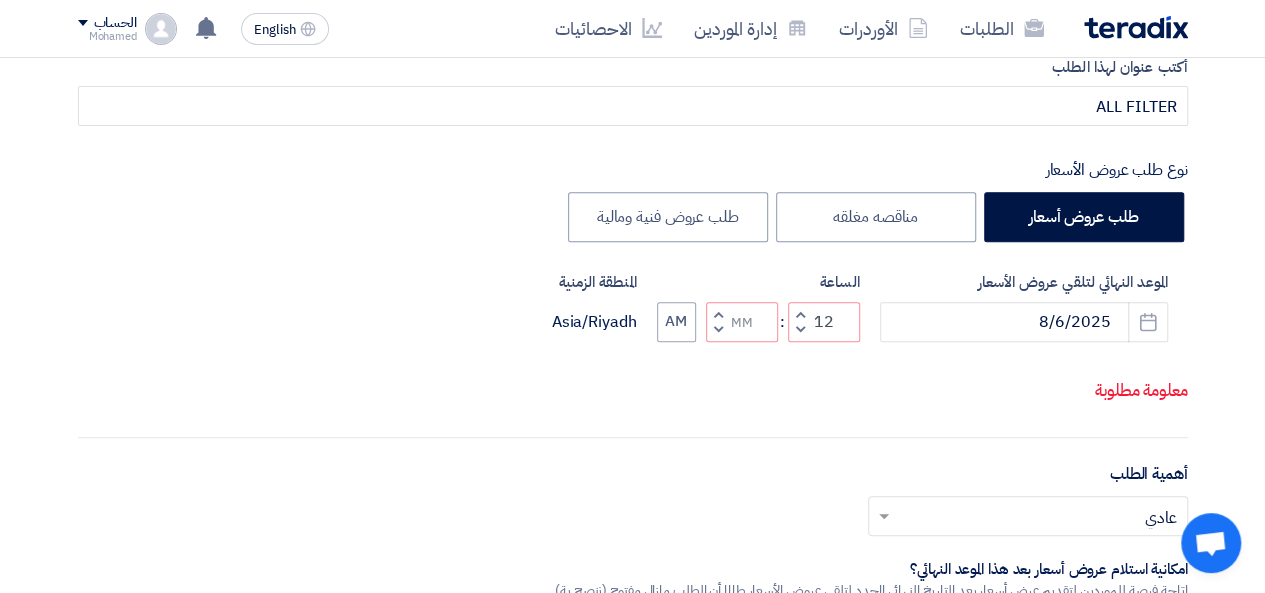 click 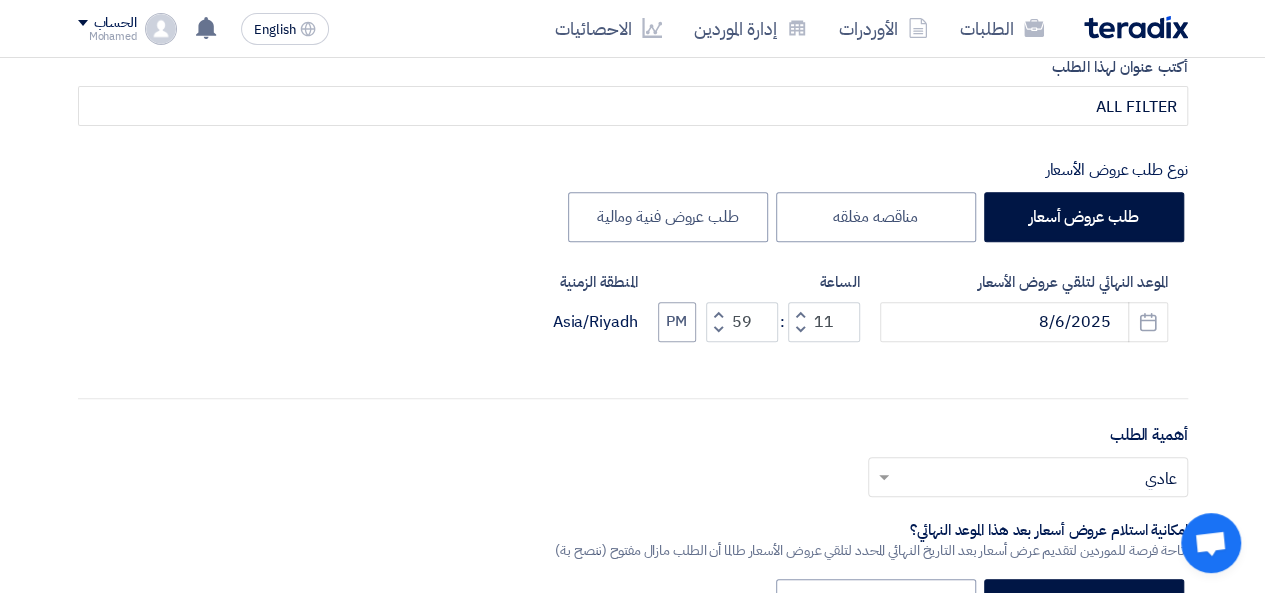 click 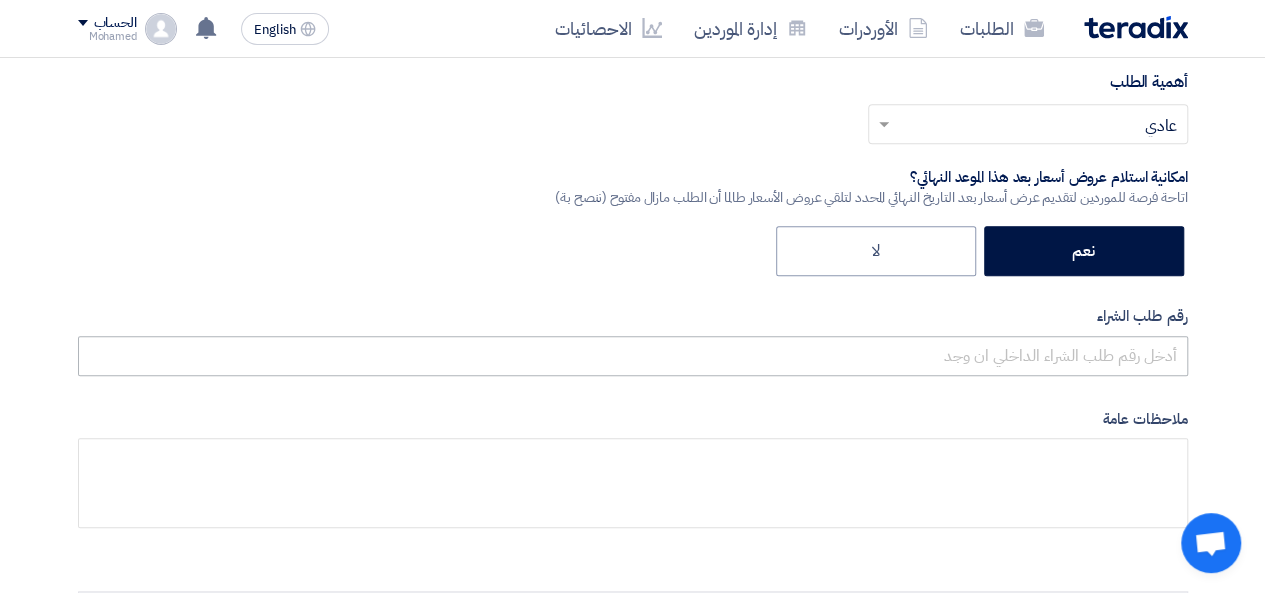 scroll, scrollTop: 1000, scrollLeft: 0, axis: vertical 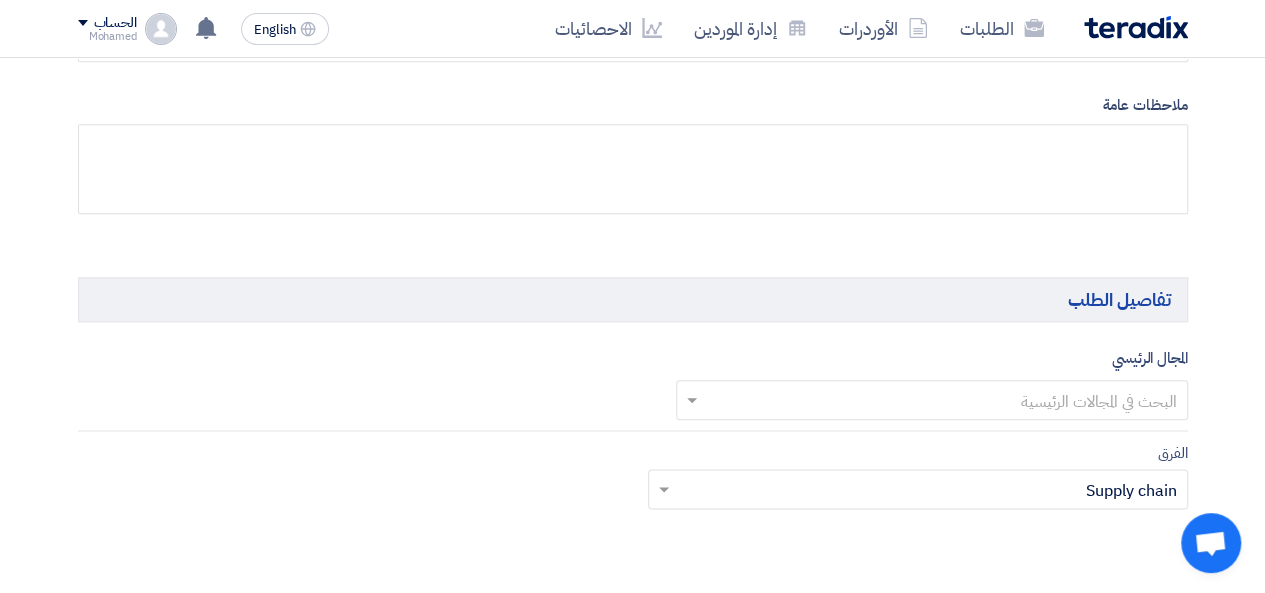 click at bounding box center (943, 401) 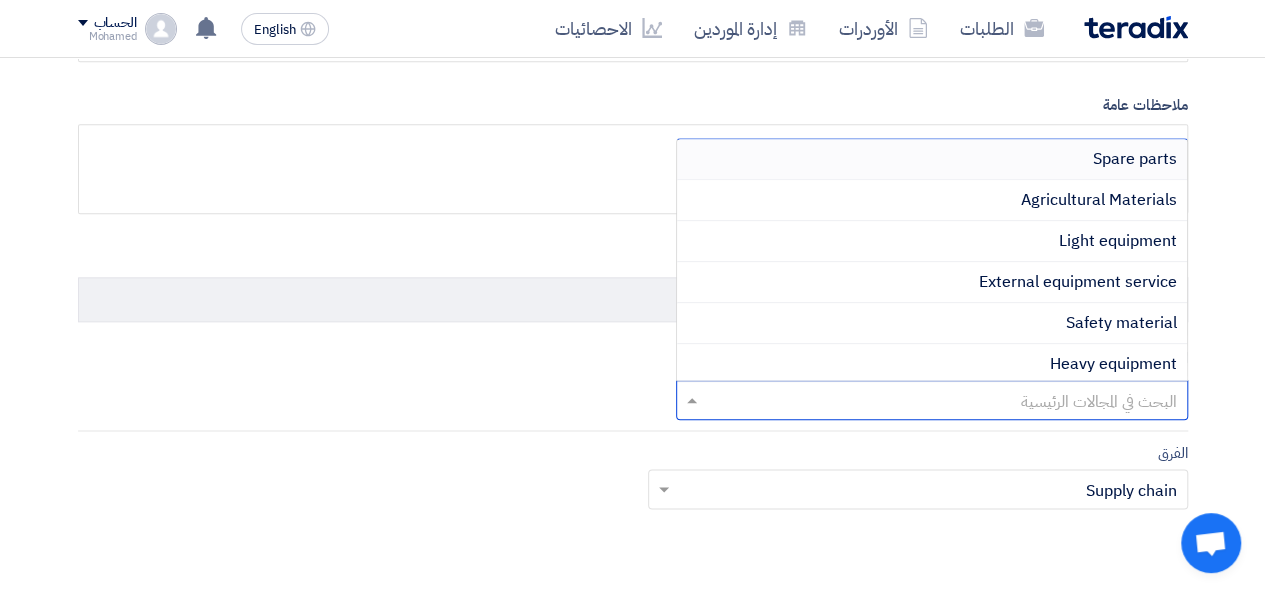 click on "Spare parts" at bounding box center (932, 159) 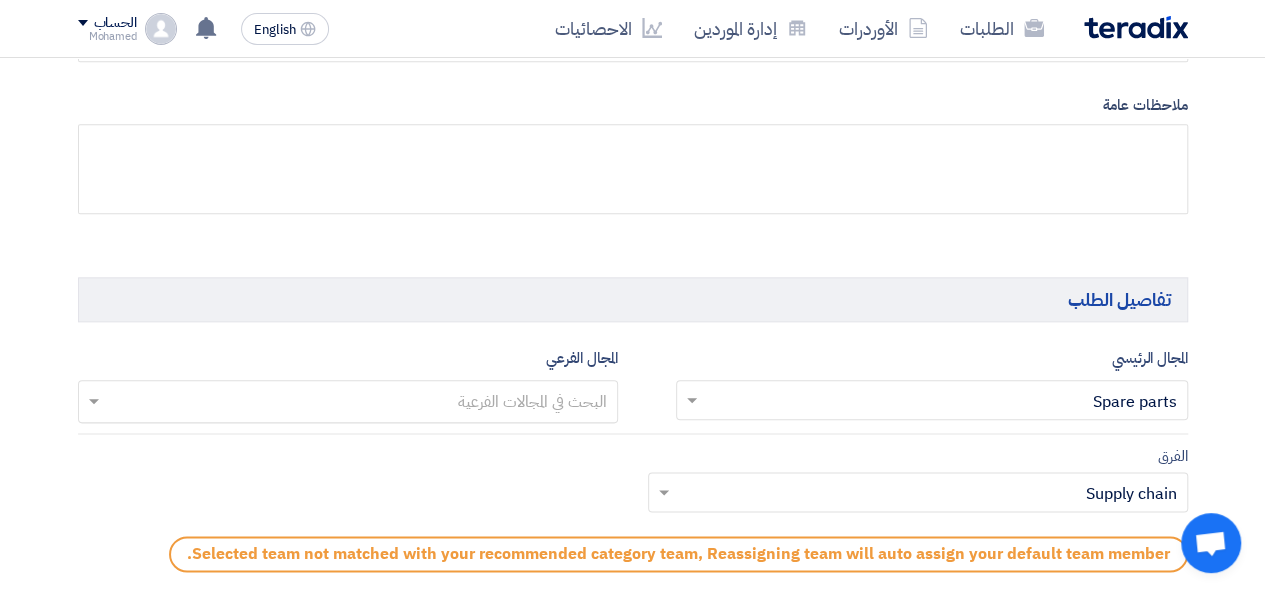 click at bounding box center (347, 403) 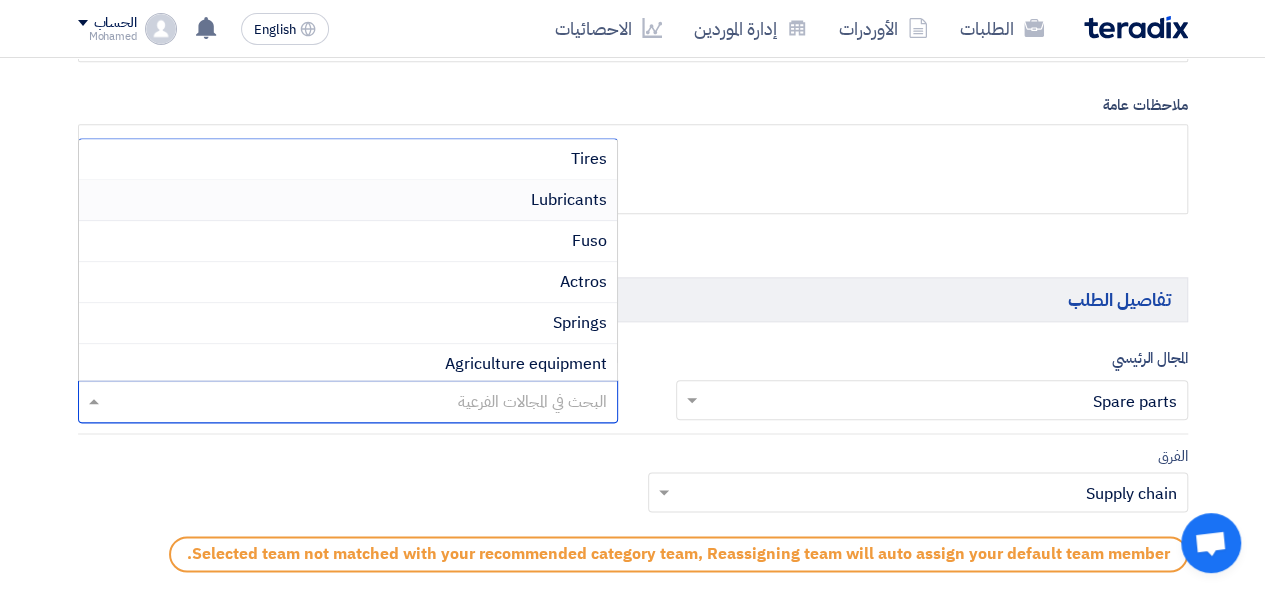 scroll, scrollTop: 333, scrollLeft: 0, axis: vertical 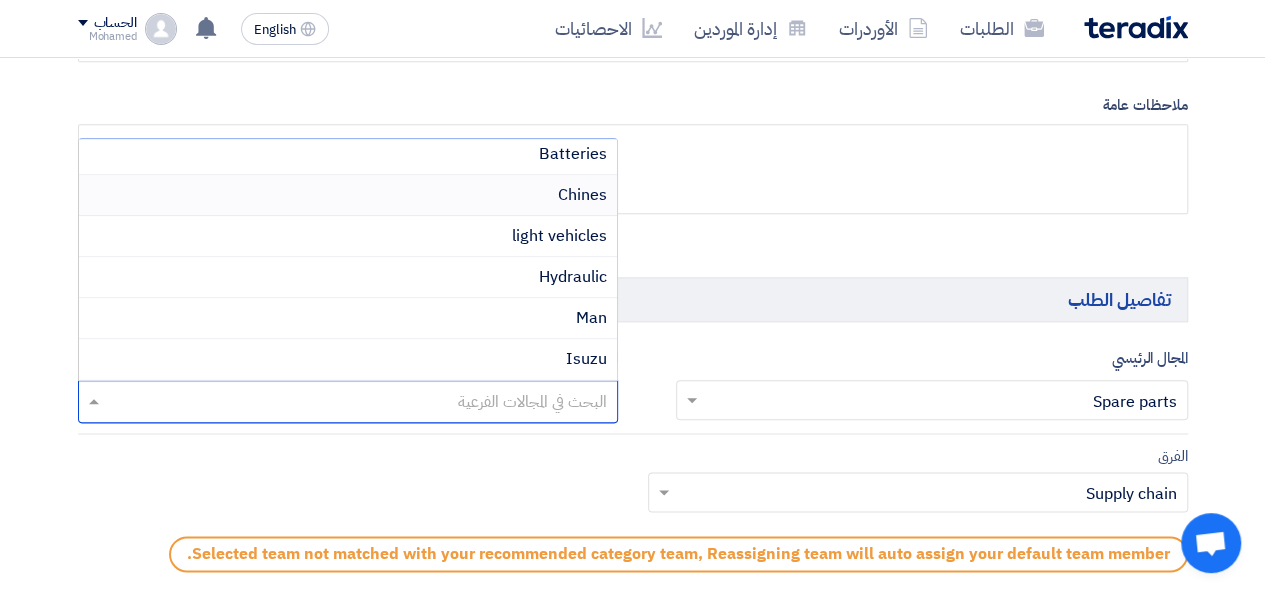 click on "Chines" at bounding box center [582, 195] 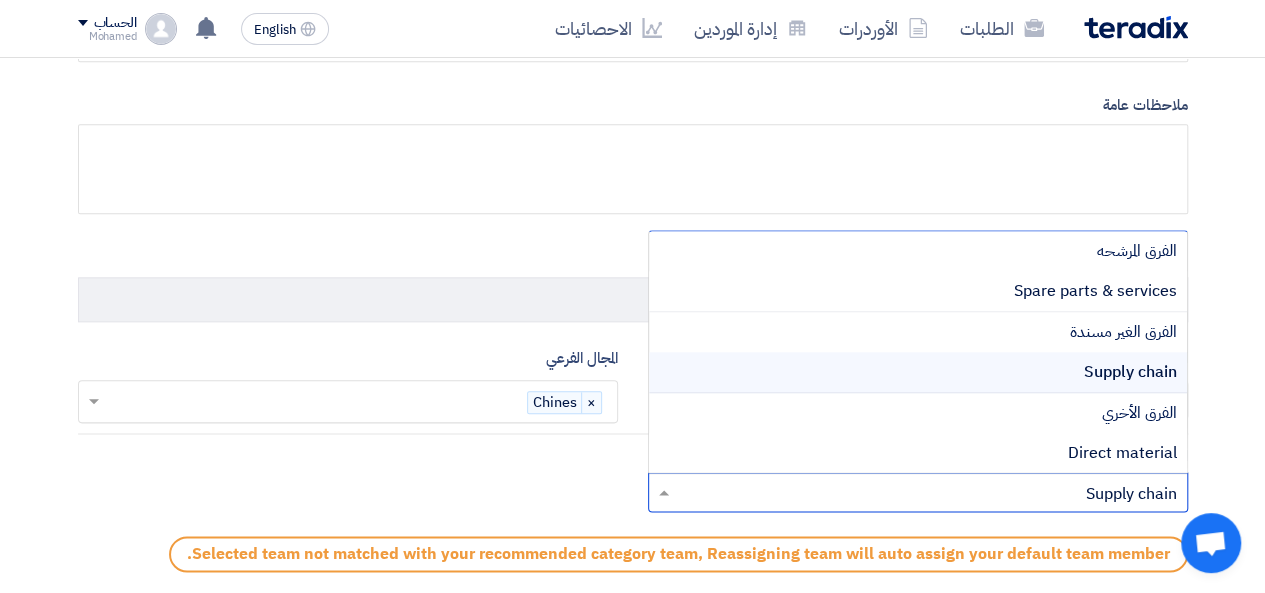 click 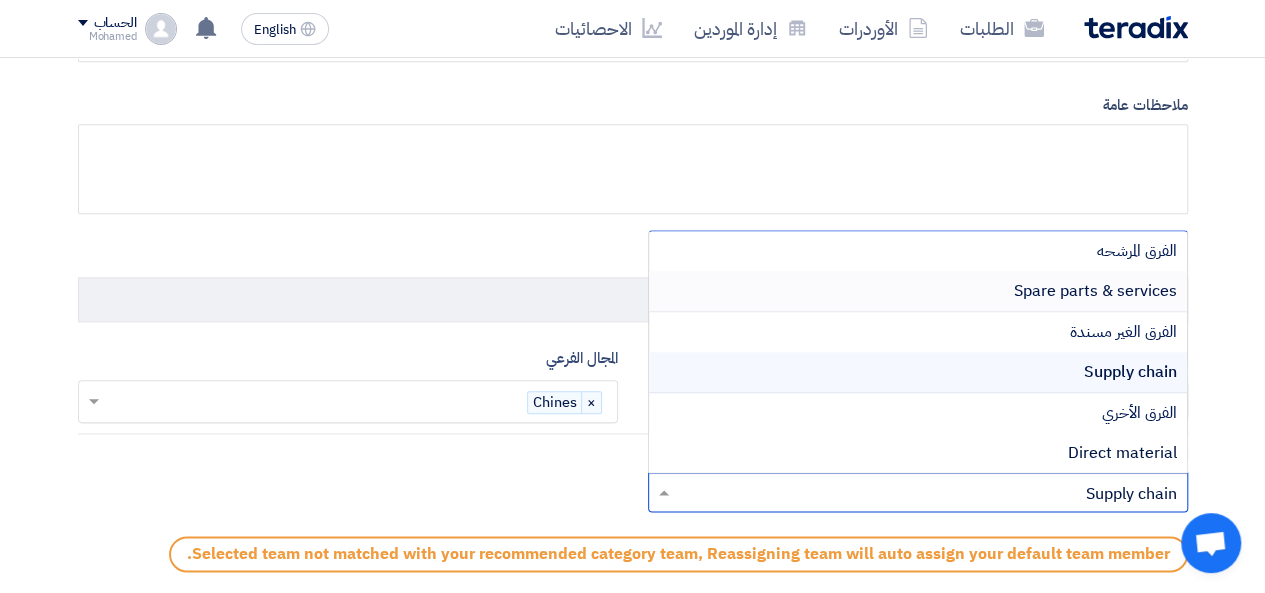 click on "Spare parts & services" at bounding box center (1095, 291) 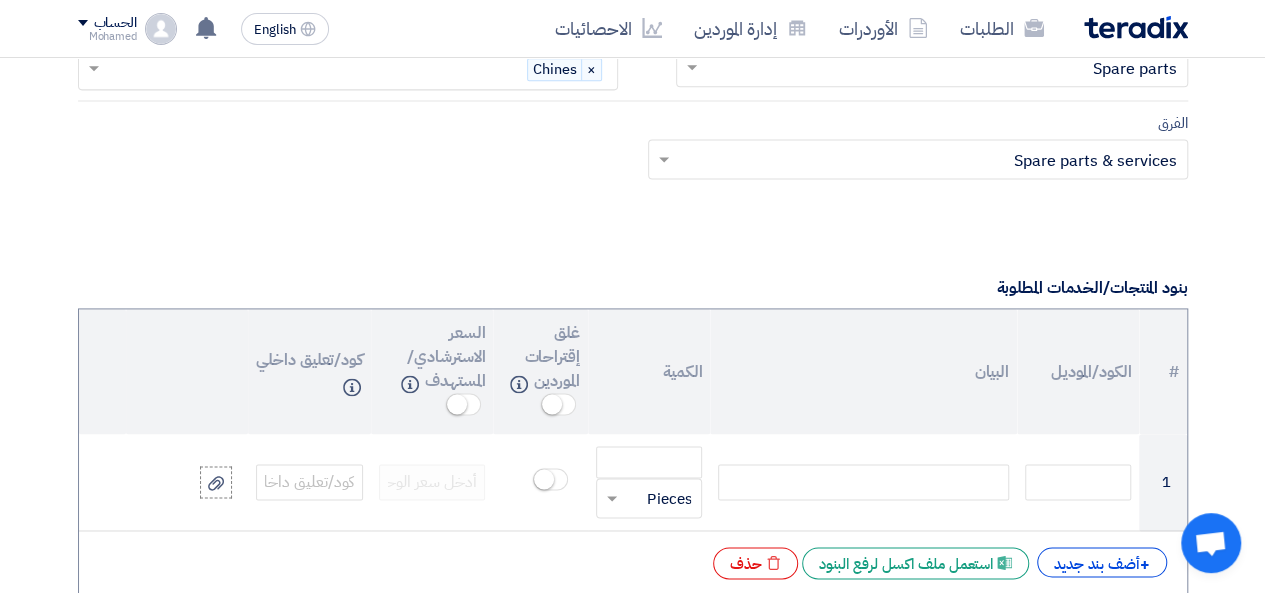 scroll, scrollTop: 1666, scrollLeft: 0, axis: vertical 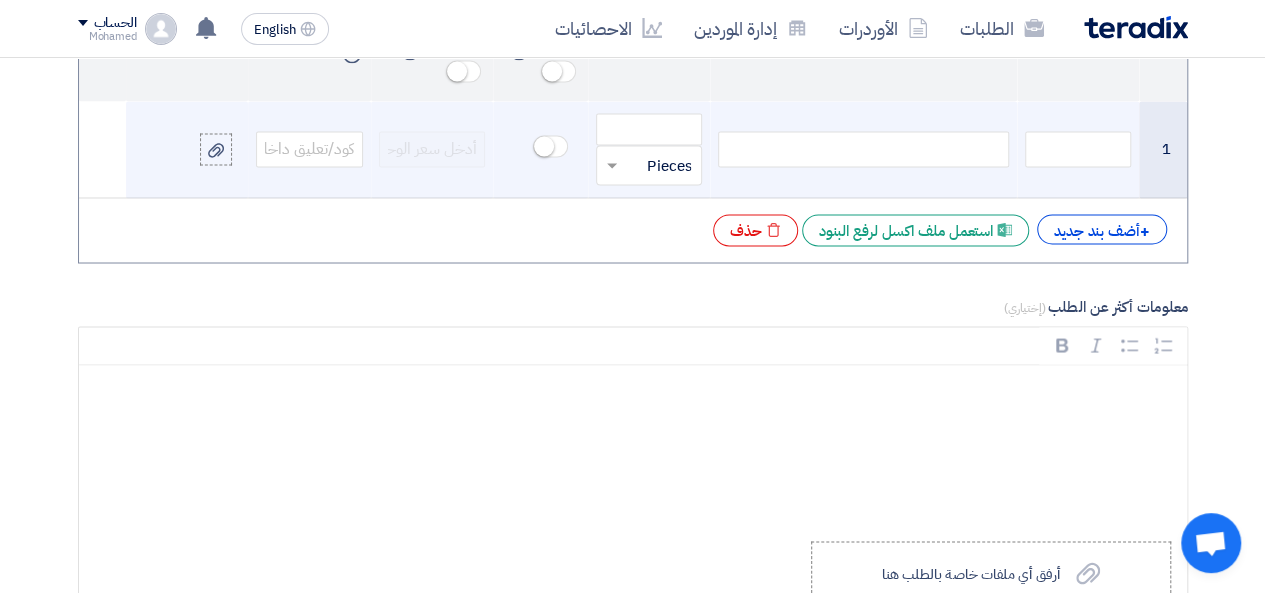 click 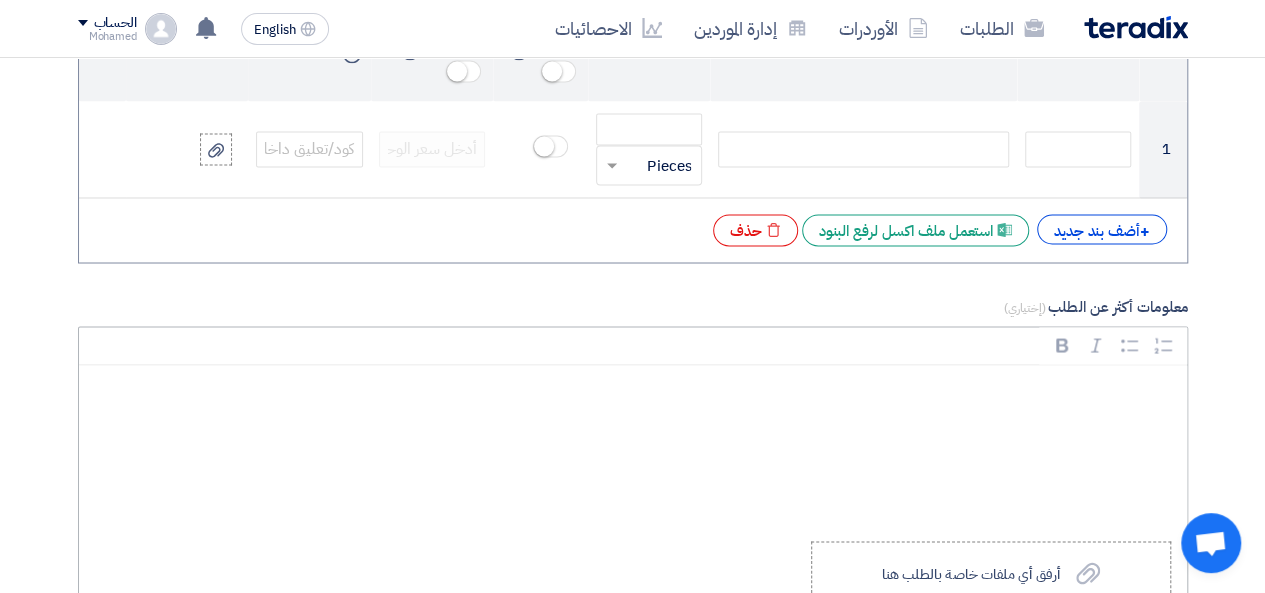 type 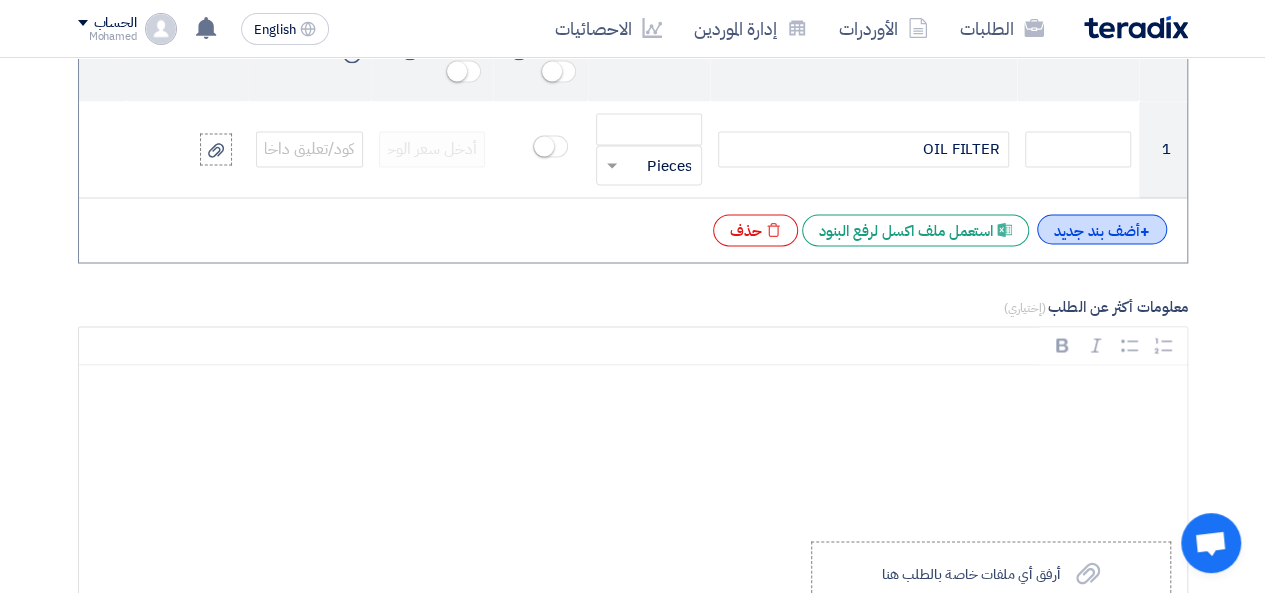 click on "+
أضف بند جديد" 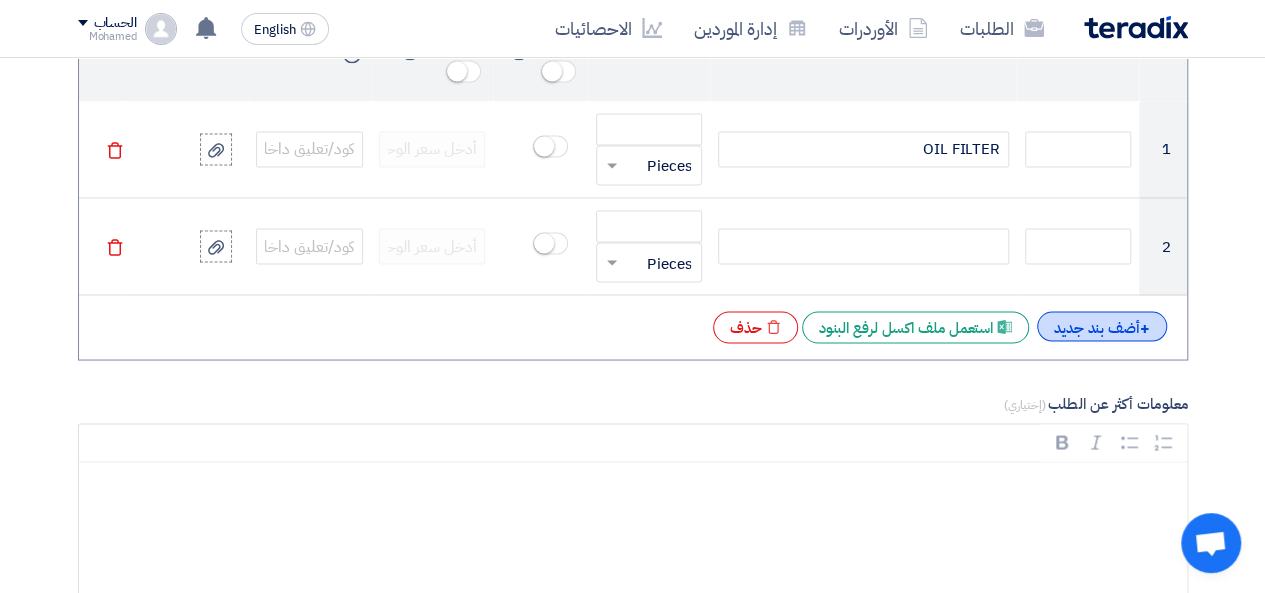 click on "+
أضف بند جديد" 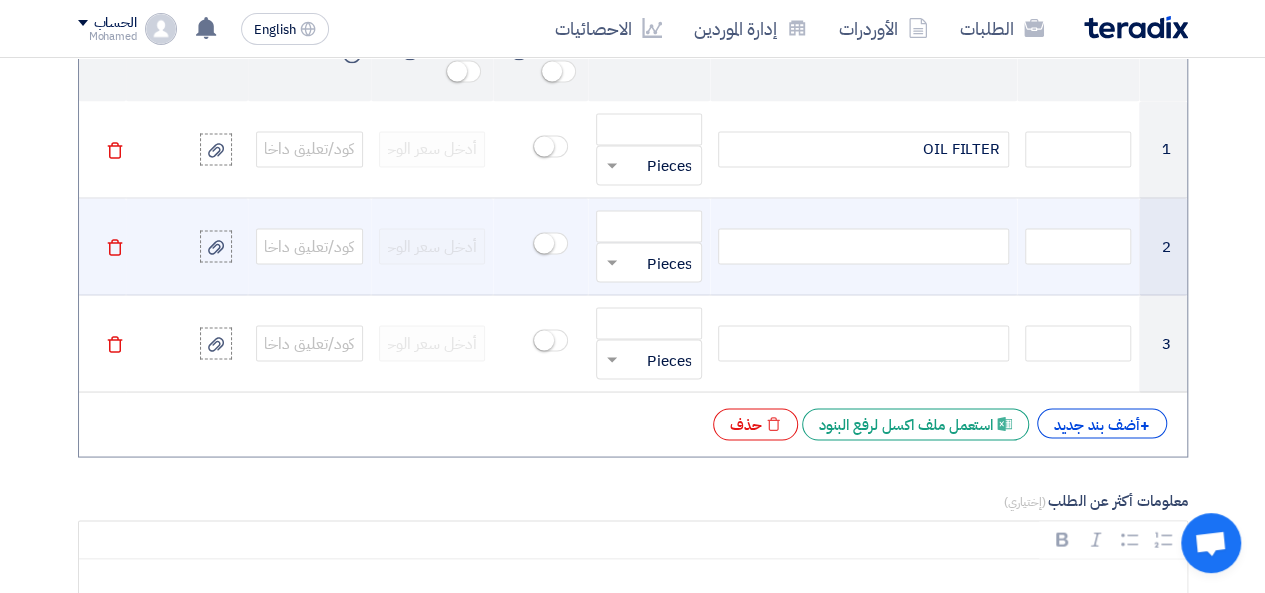 click 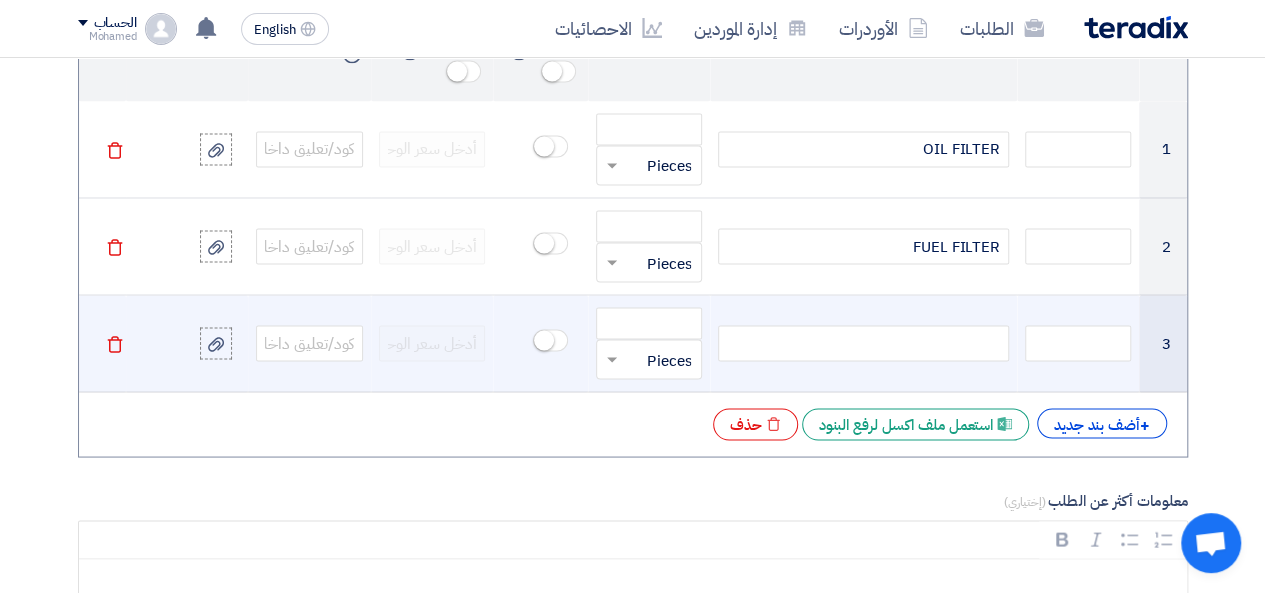 click 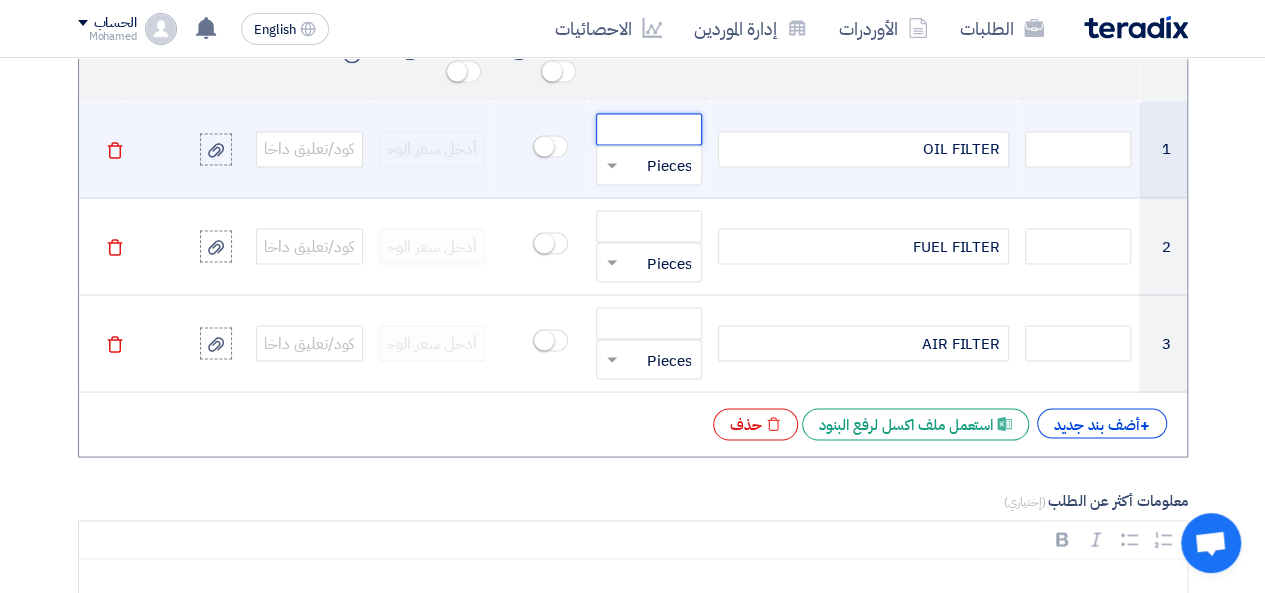 click 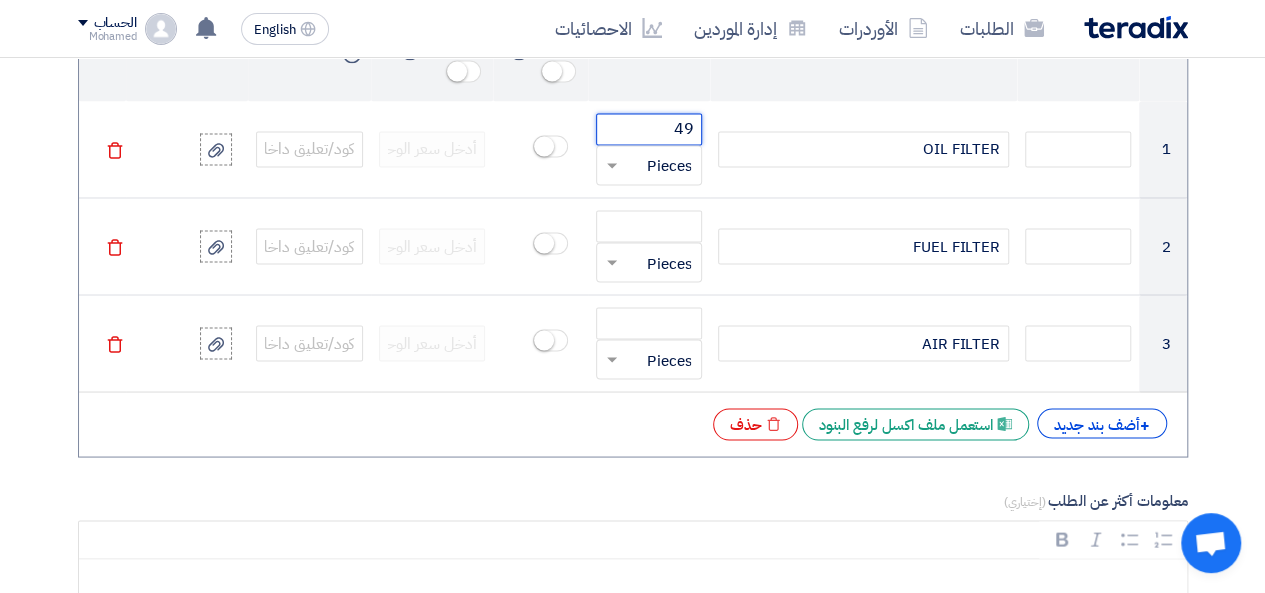 type on "50" 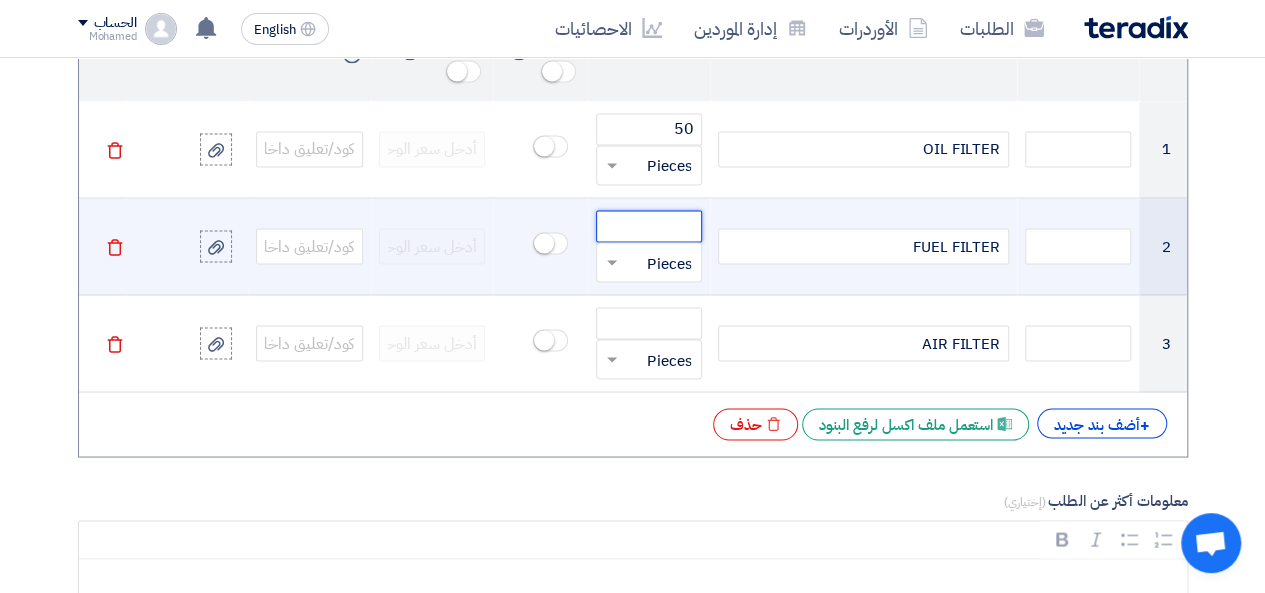click 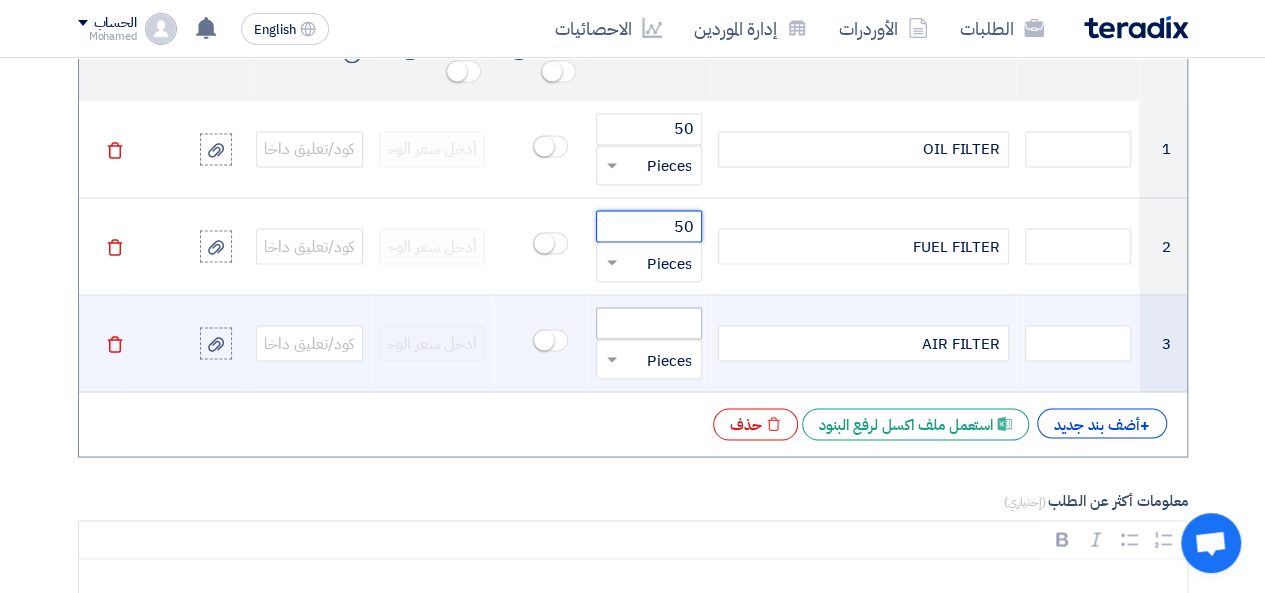 type on "50" 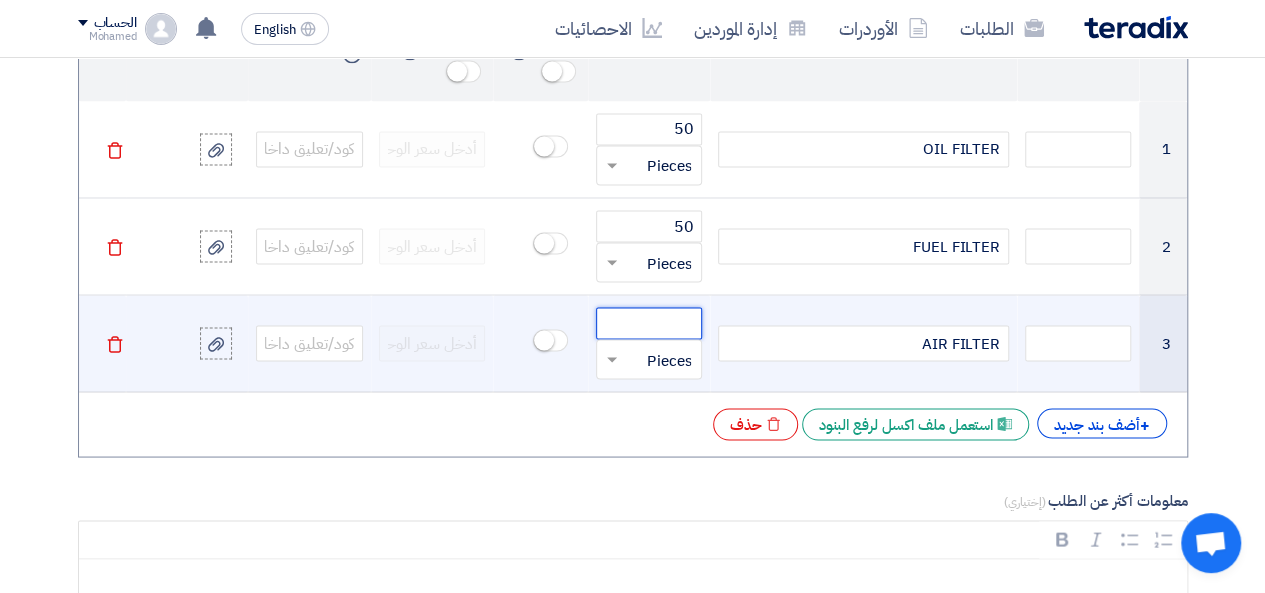click 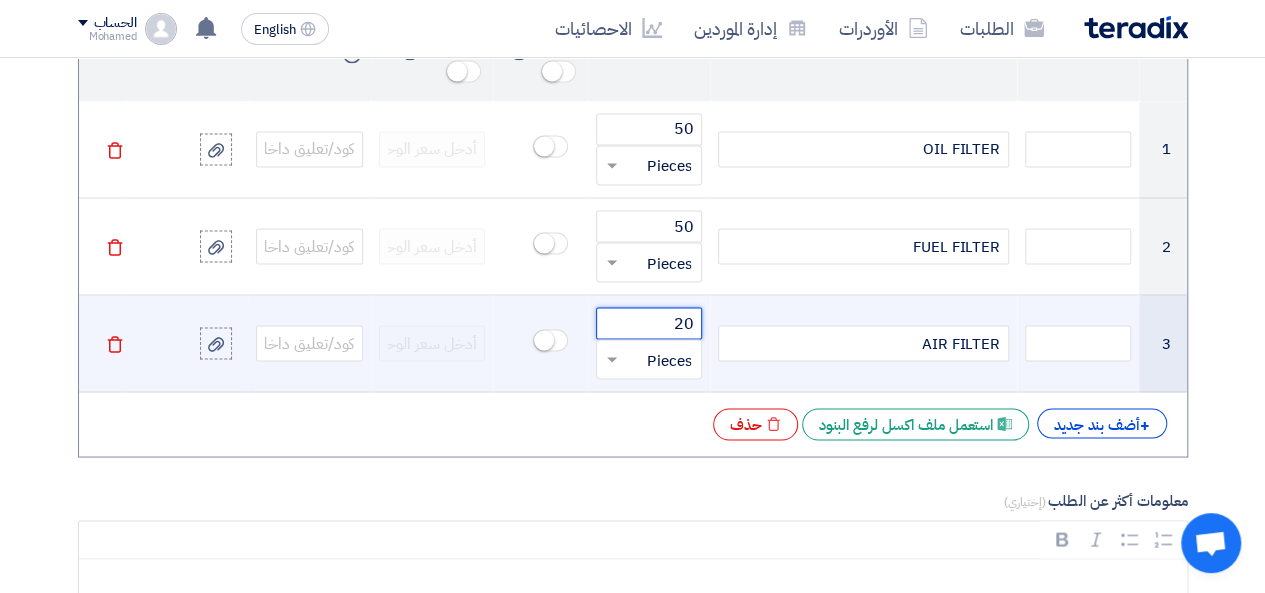 scroll, scrollTop: 2000, scrollLeft: 0, axis: vertical 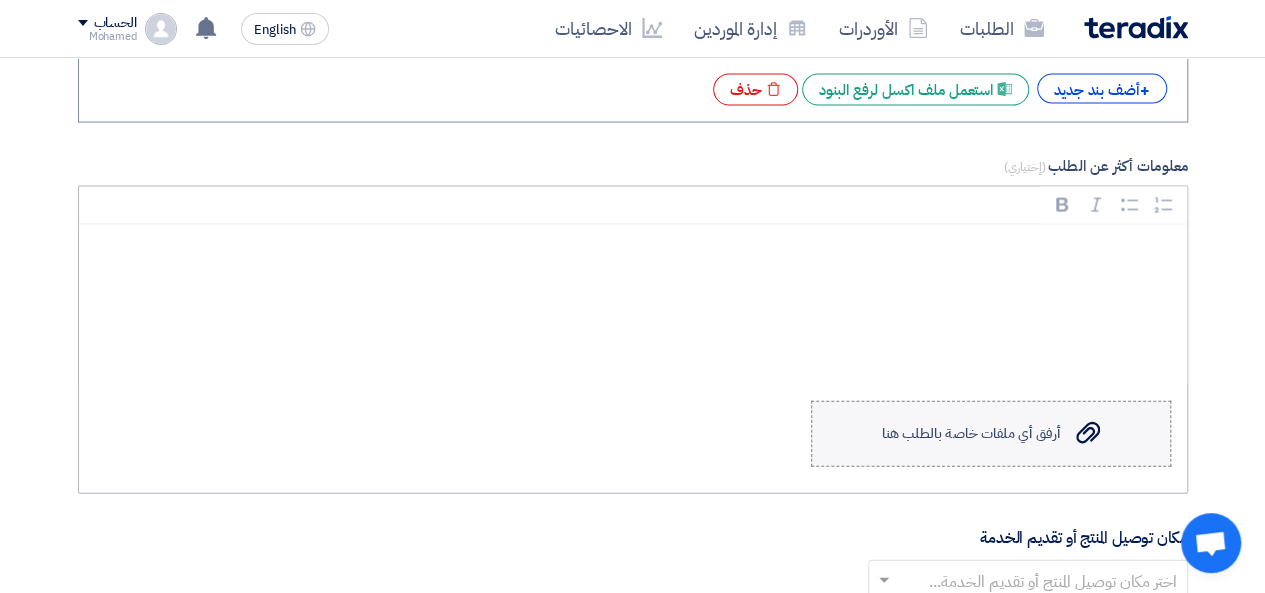 type on "20" 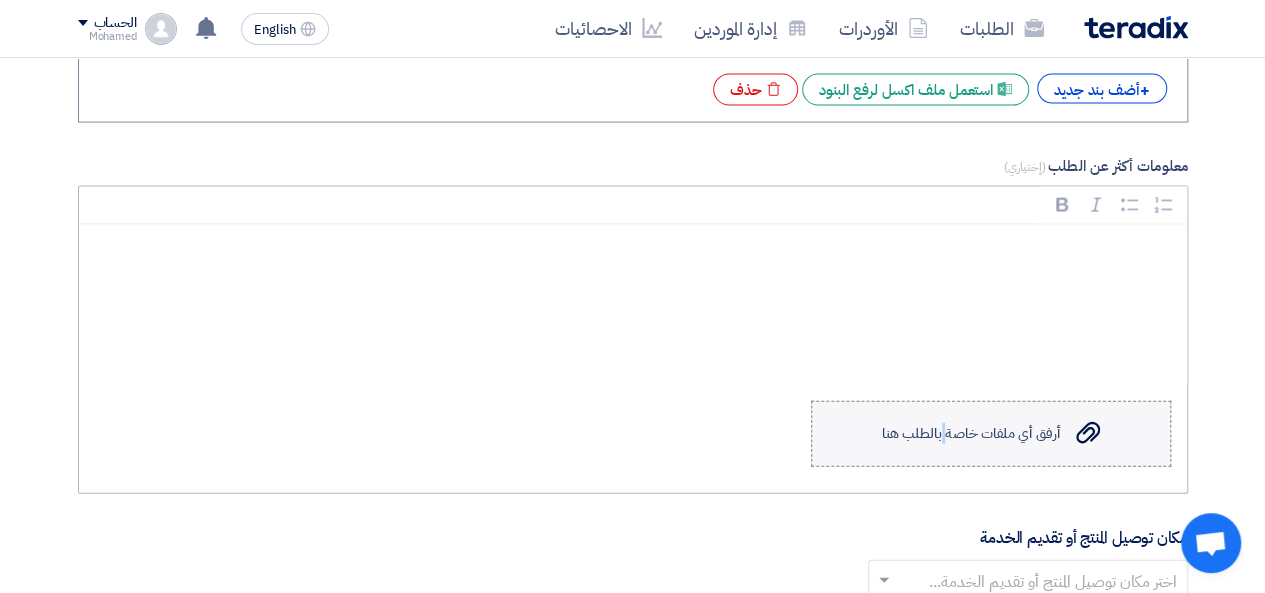 click on "أرفق أي ملفات خاصة بالطلب هنا" 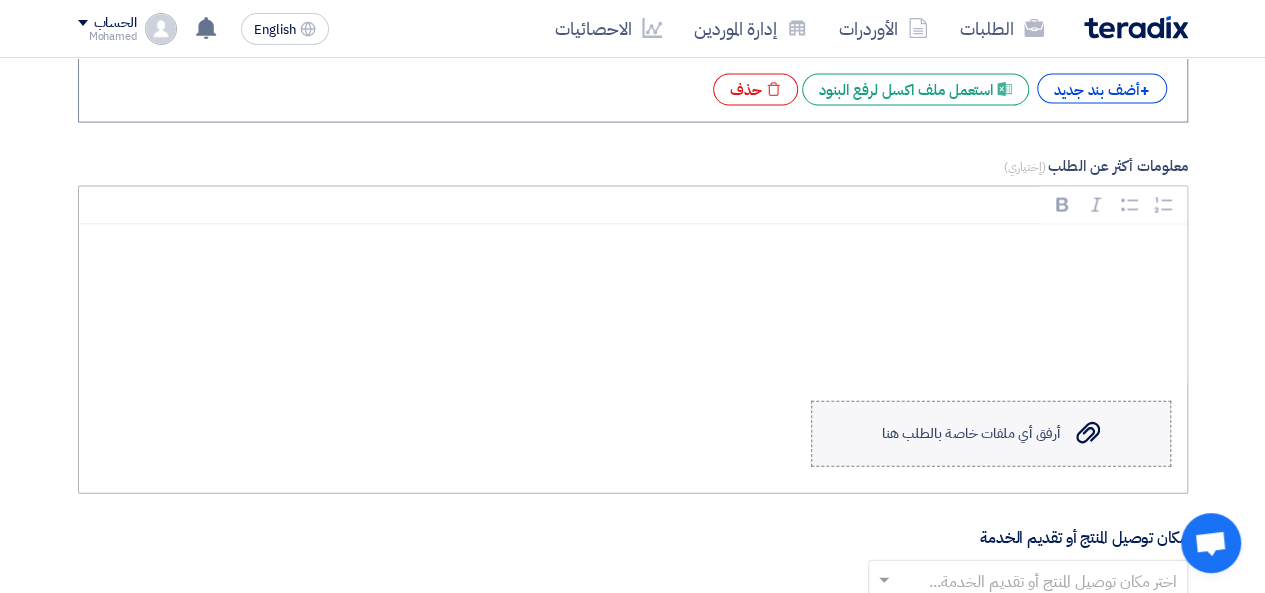 click on "Upload a file
أرفق أي ملفات خاصة بالطلب هنا" 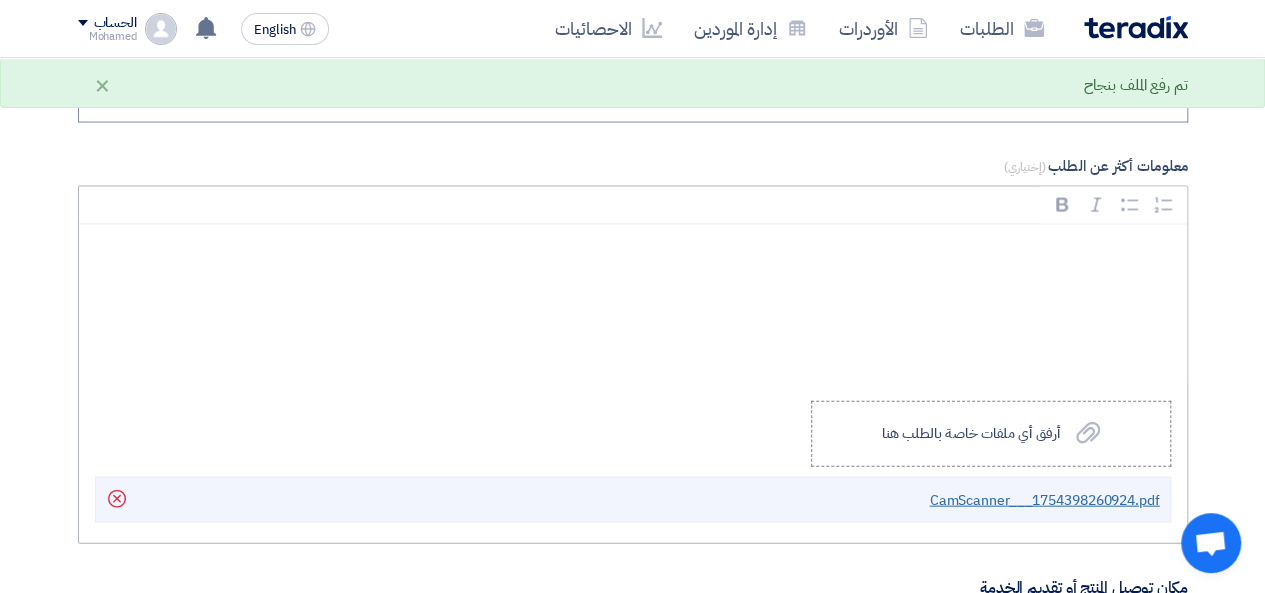 click on "CamScanner___1754398260924.pdf" 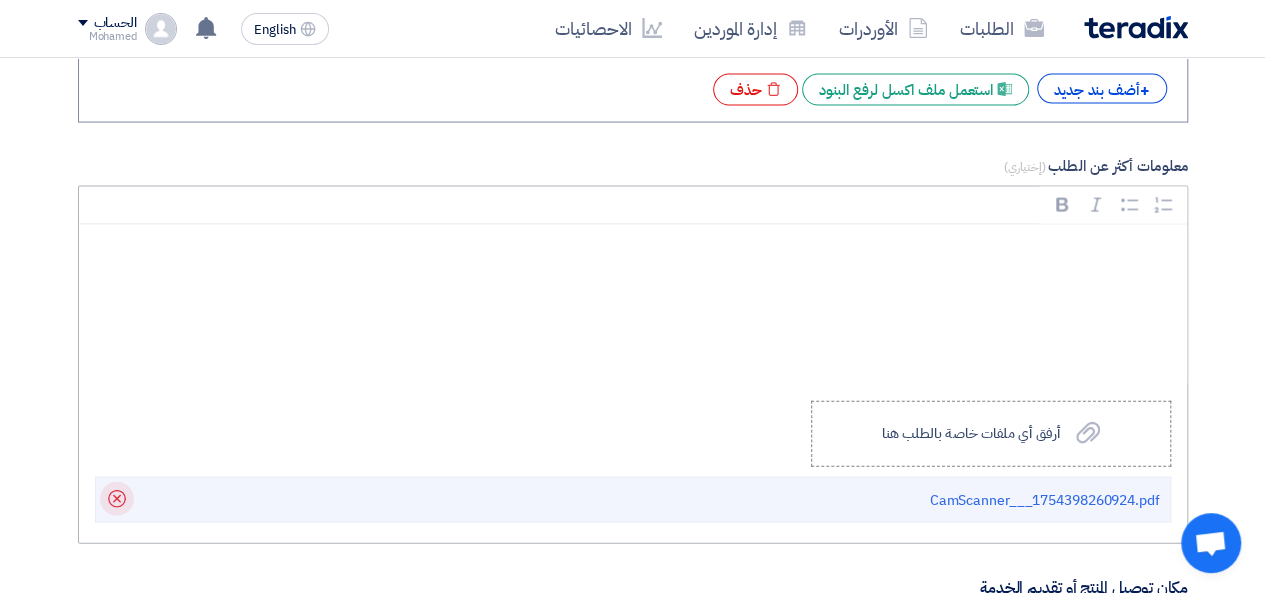 click on "Delete" 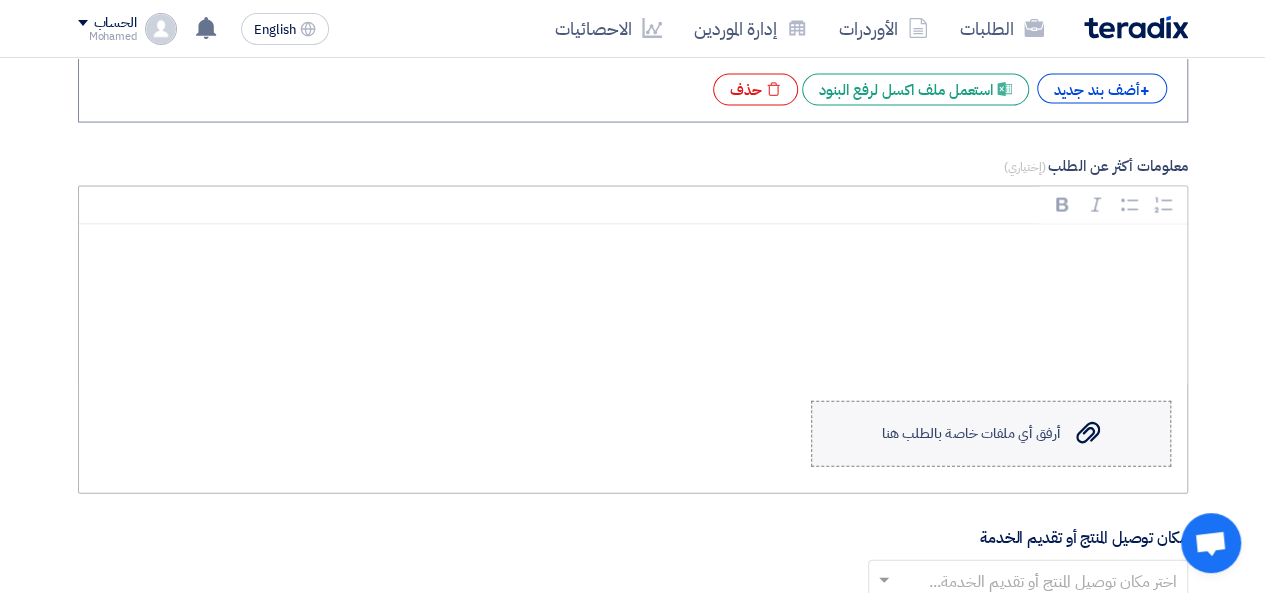 click on "أرفق أي ملفات خاصة بالطلب هنا" 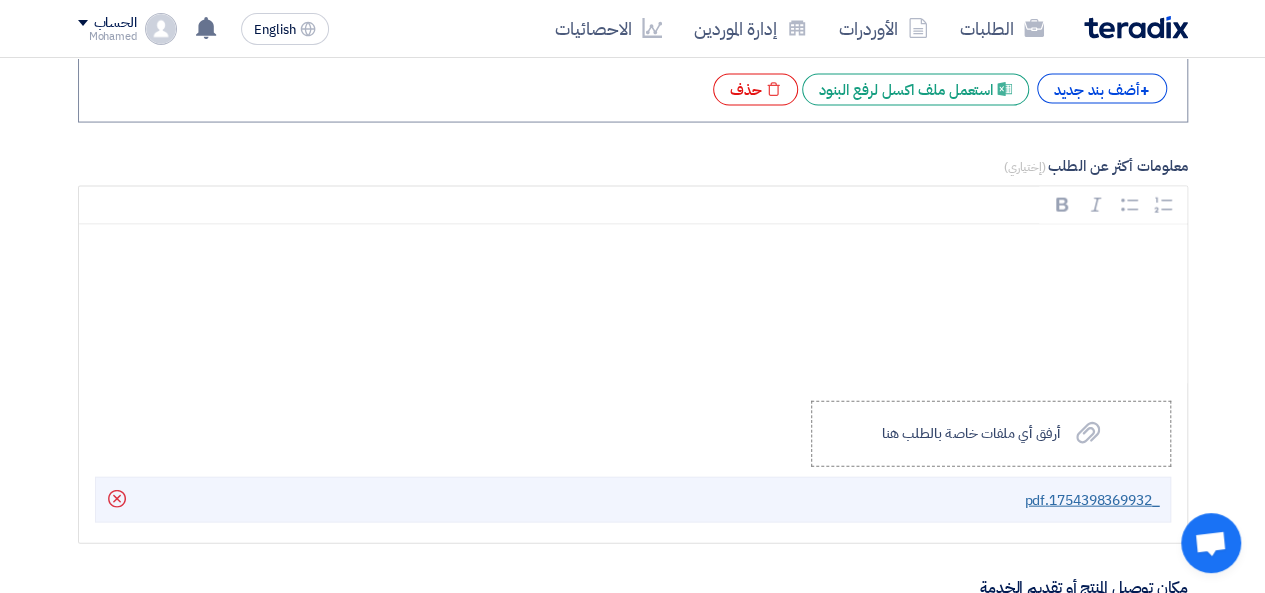 click on "_1754398369932.pdf" 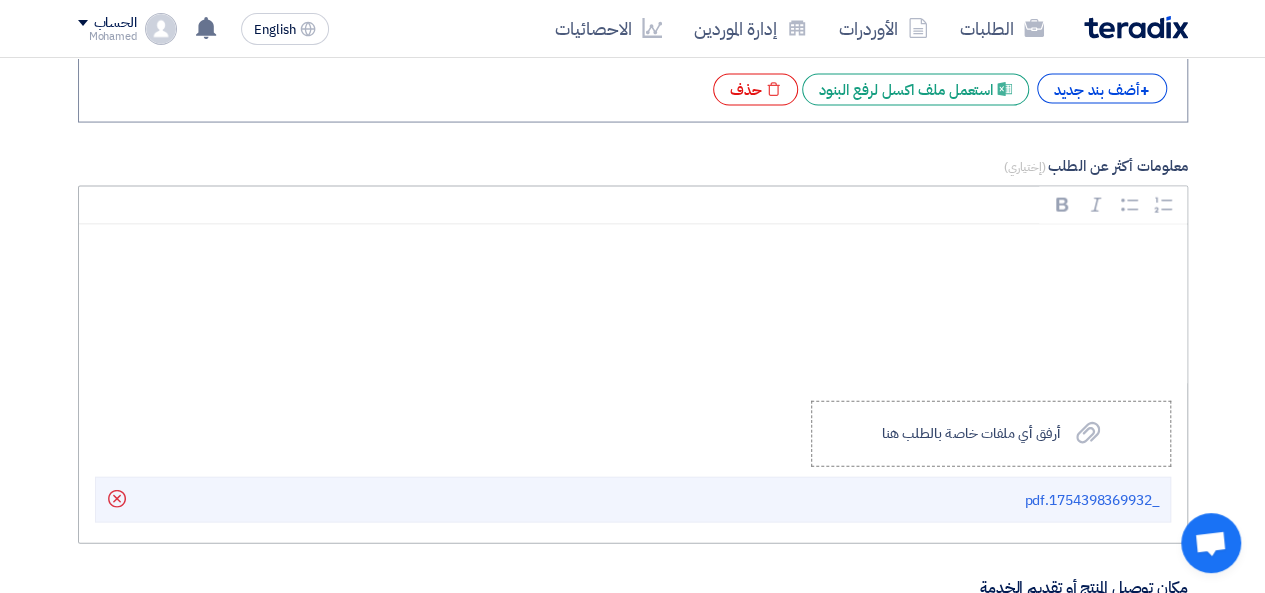 scroll, scrollTop: 2333, scrollLeft: 0, axis: vertical 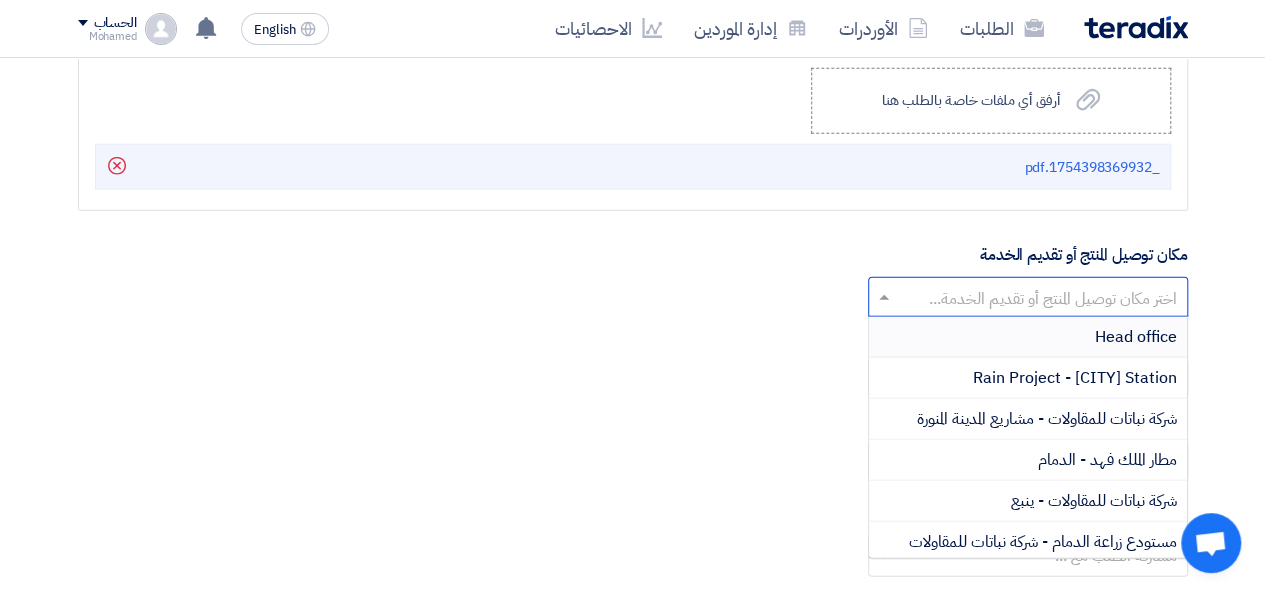 click 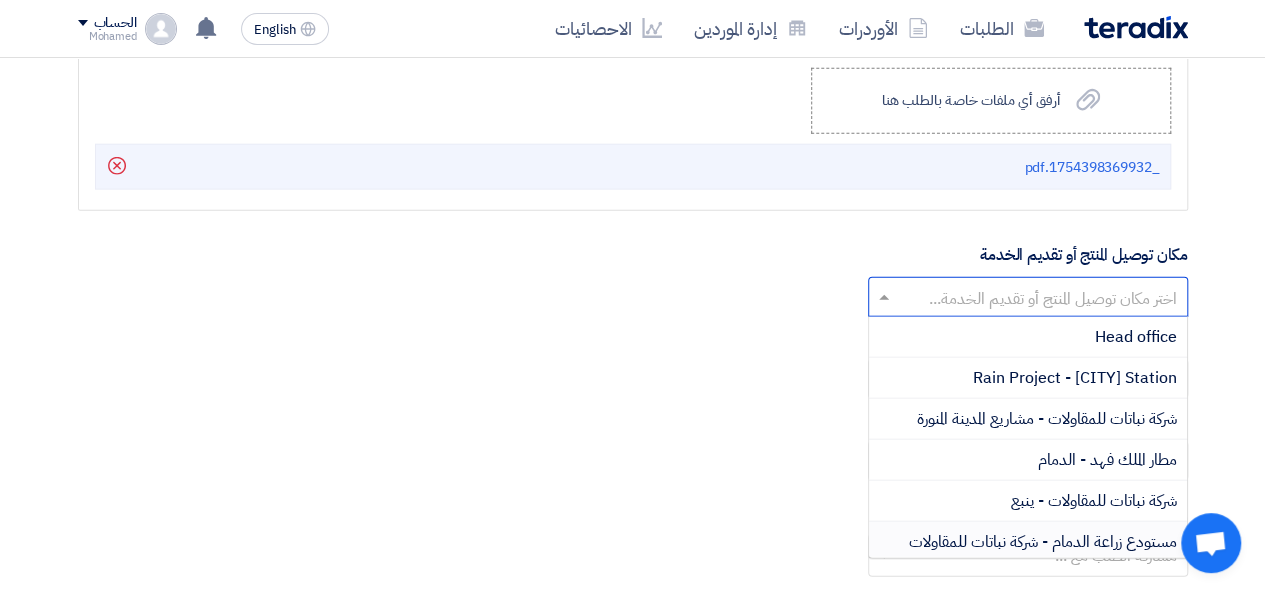 scroll, scrollTop: 40, scrollLeft: 0, axis: vertical 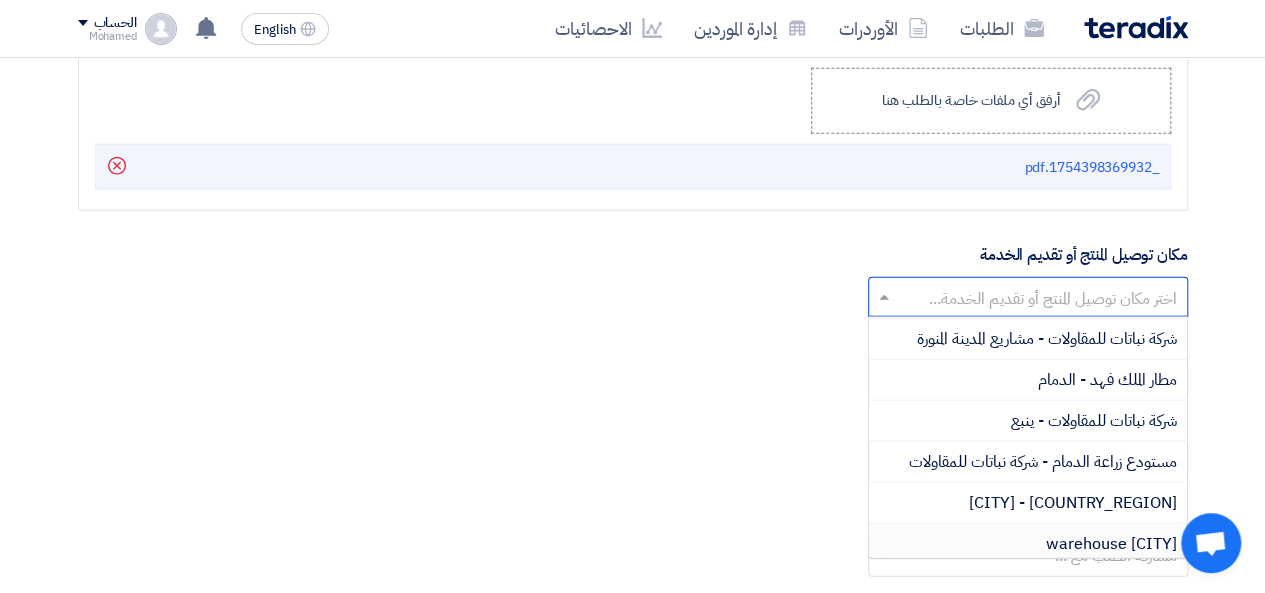 click on "[CITY] warehouse" at bounding box center (1028, 544) 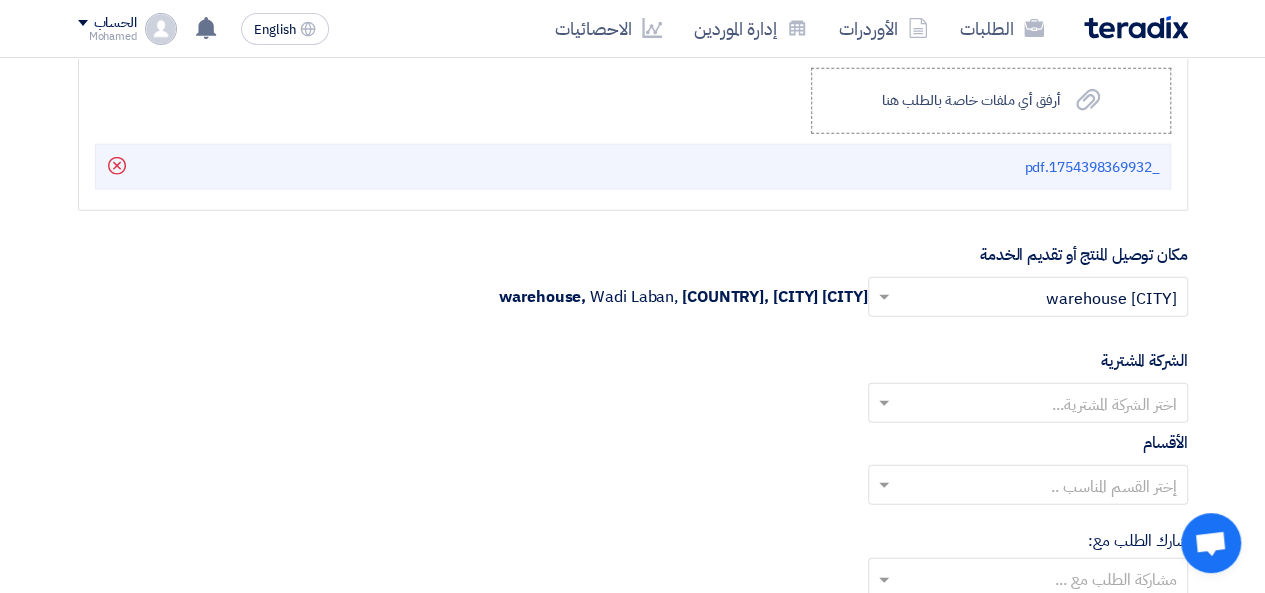 click 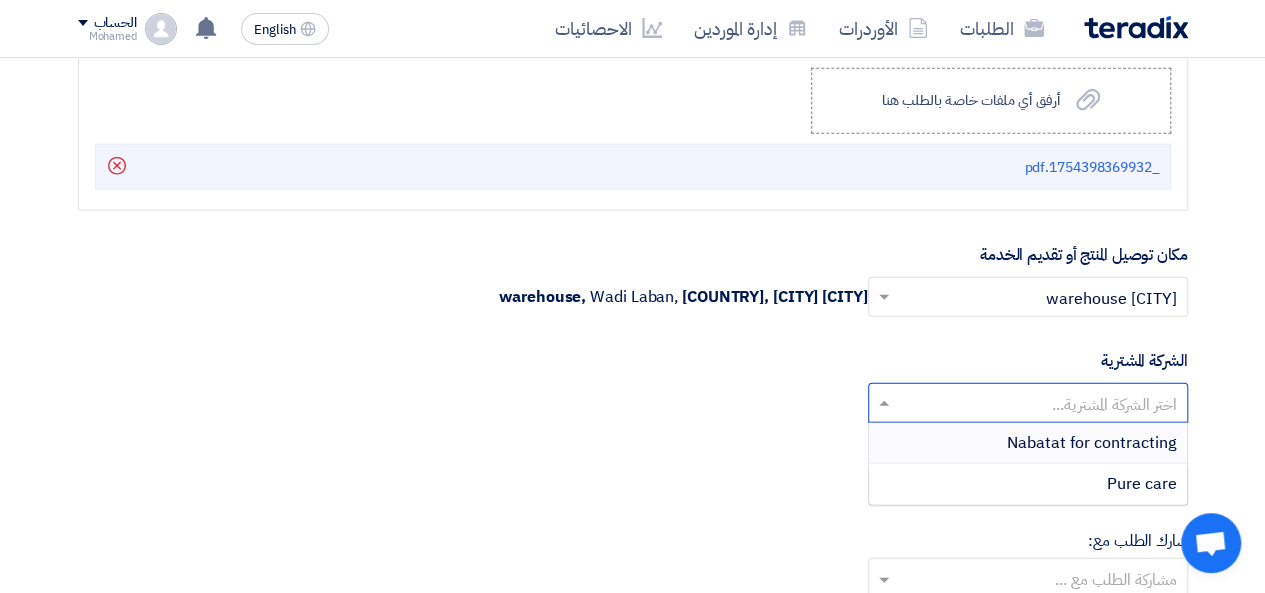 click on "Nabatat for contracting" at bounding box center [1028, 443] 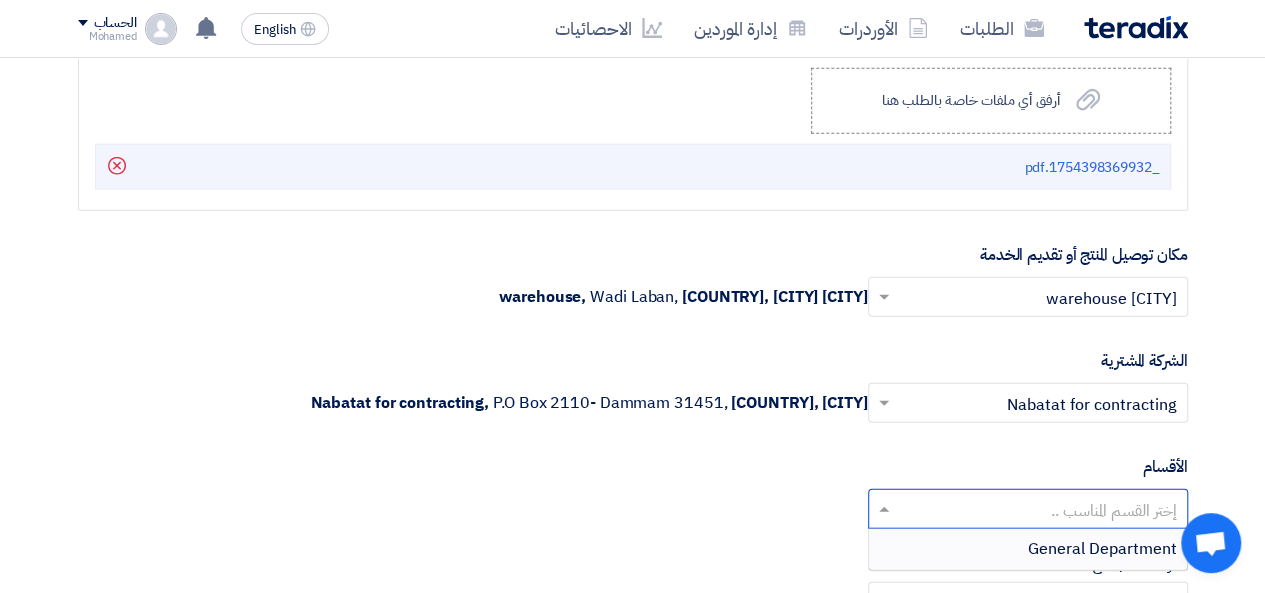 click 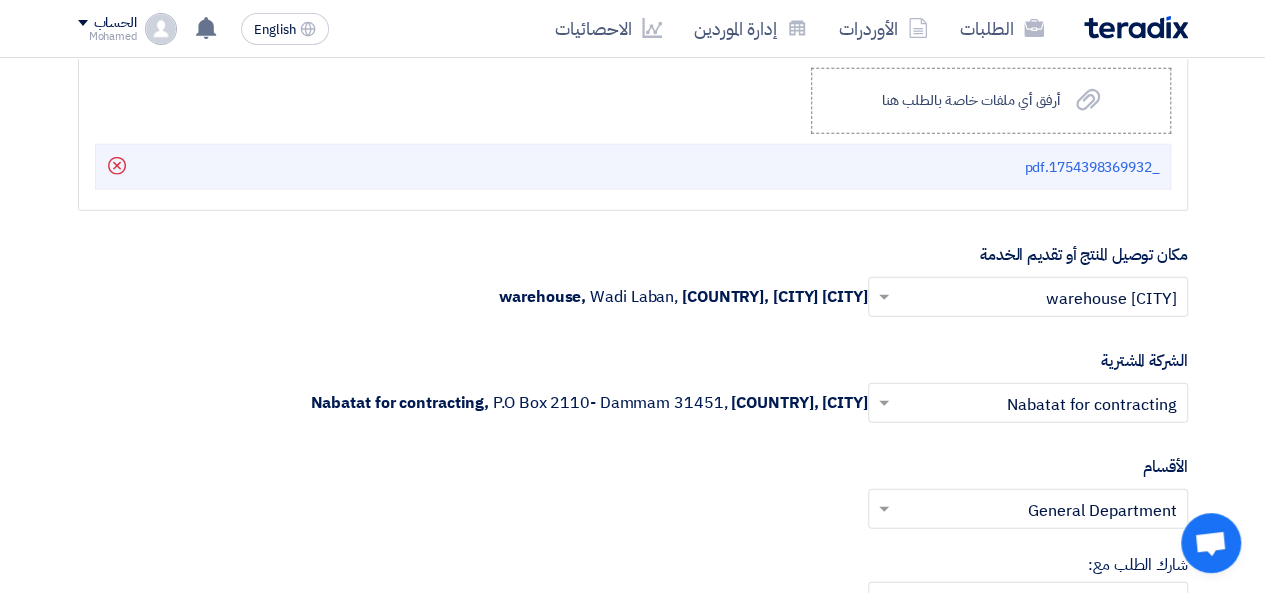scroll, scrollTop: 2666, scrollLeft: 0, axis: vertical 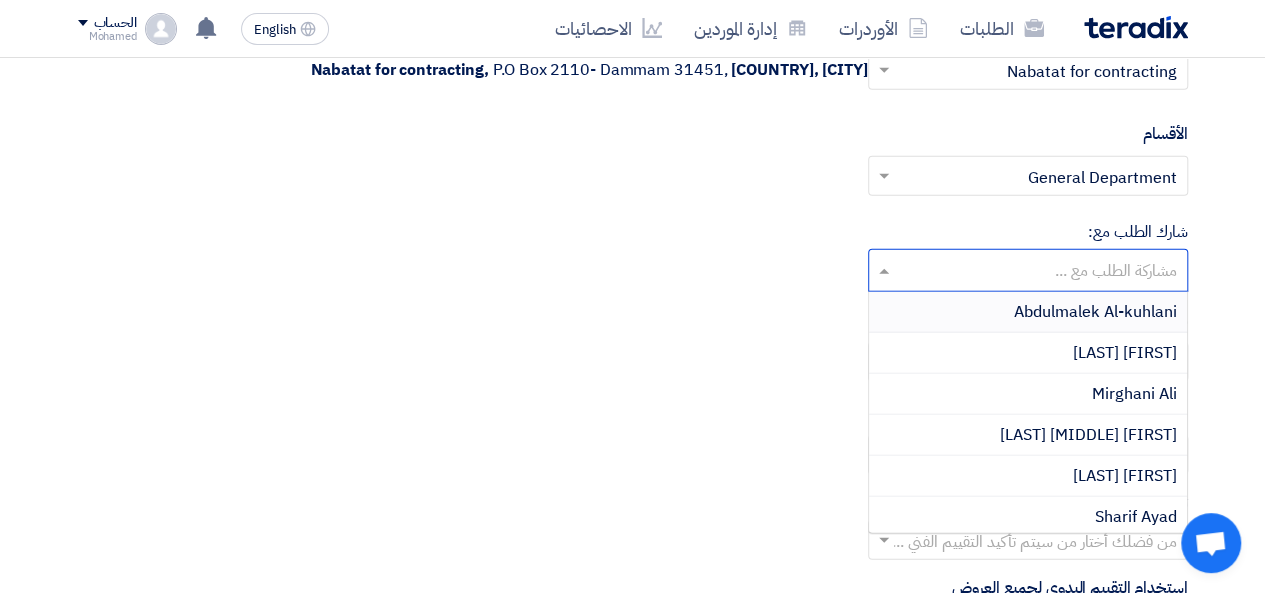 click at bounding box center [1027, 272] 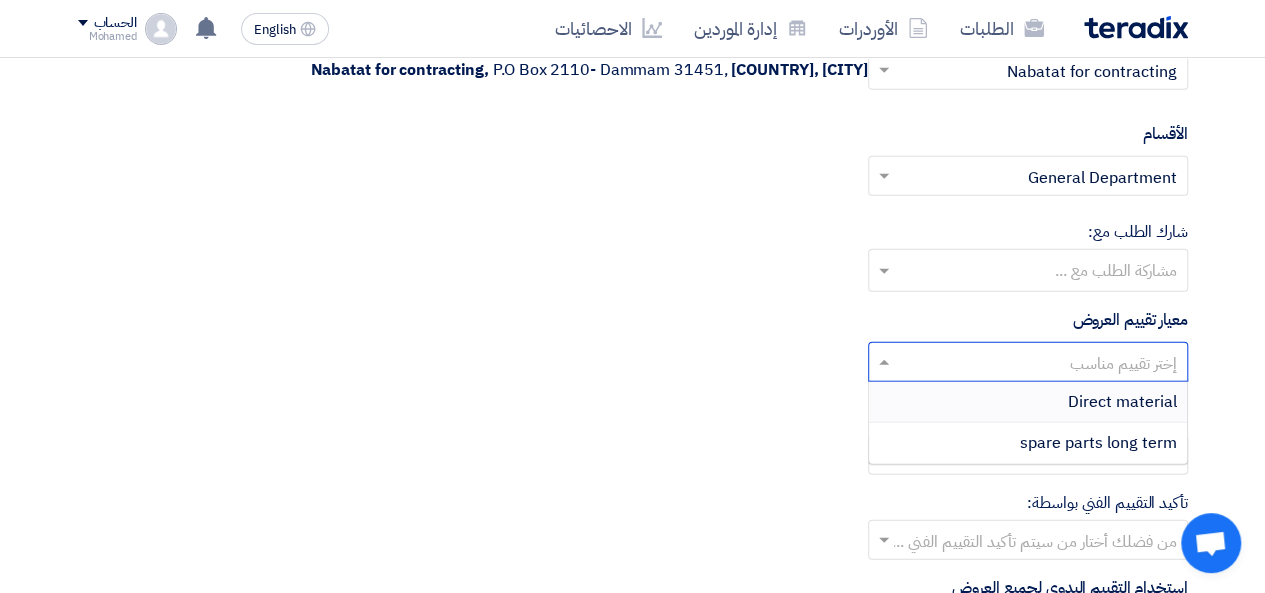 click 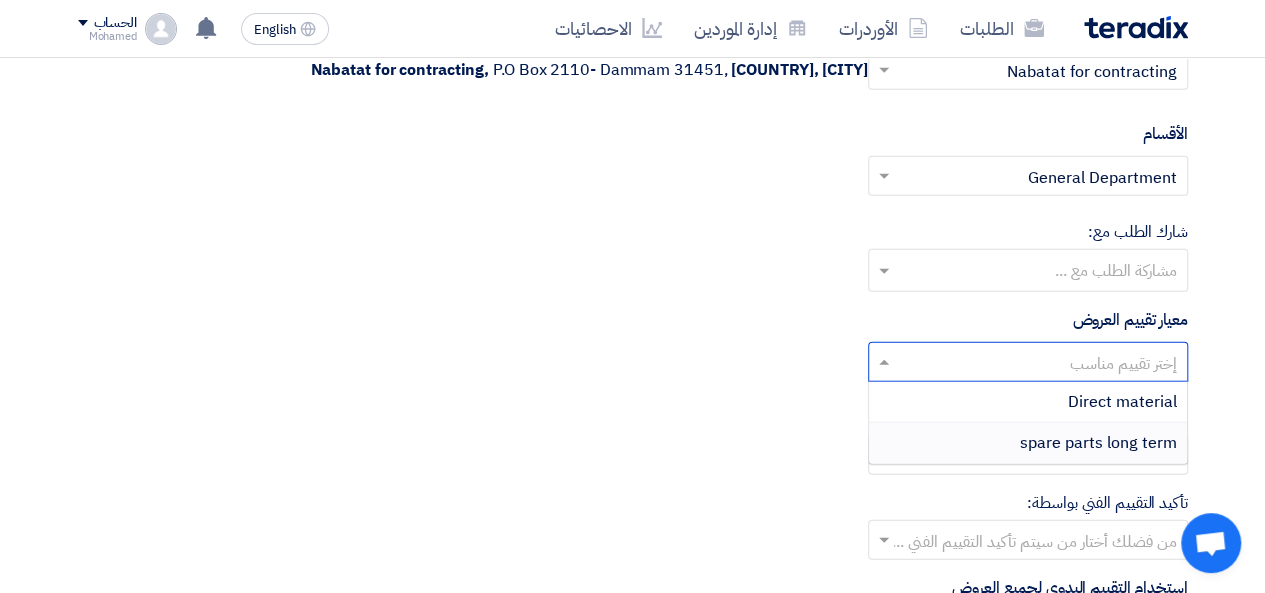 click on "spare parts long term" at bounding box center (1028, 443) 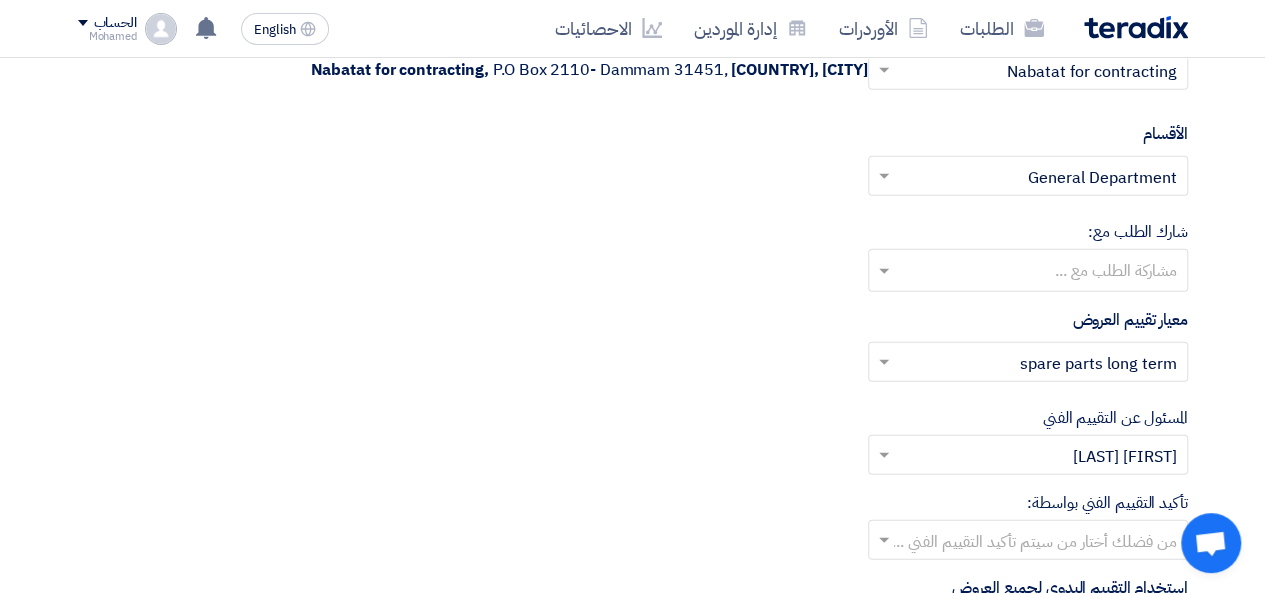 scroll, scrollTop: 3000, scrollLeft: 0, axis: vertical 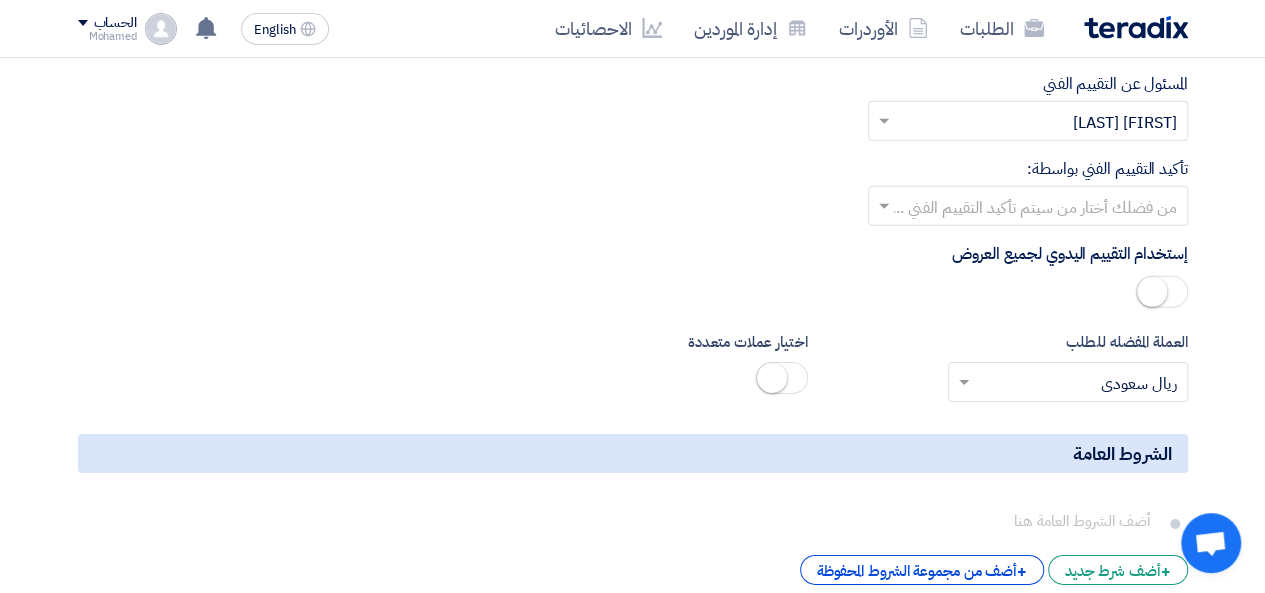 click at bounding box center (1039, 208) 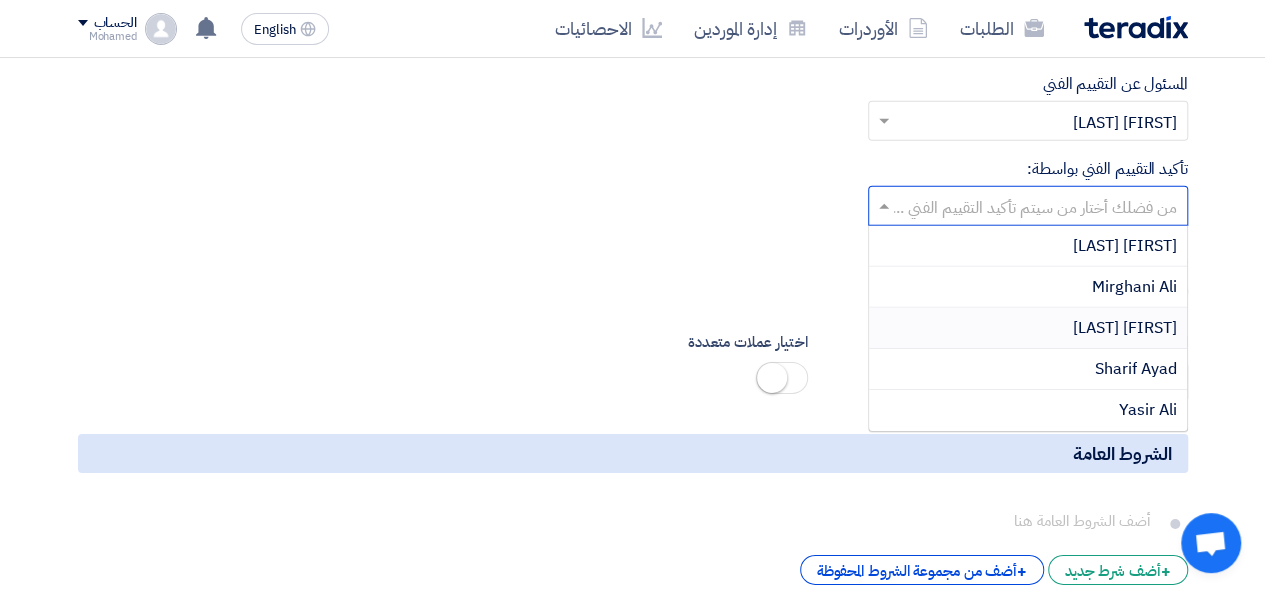 click on "[FIRST] [LAST]" at bounding box center (1028, 328) 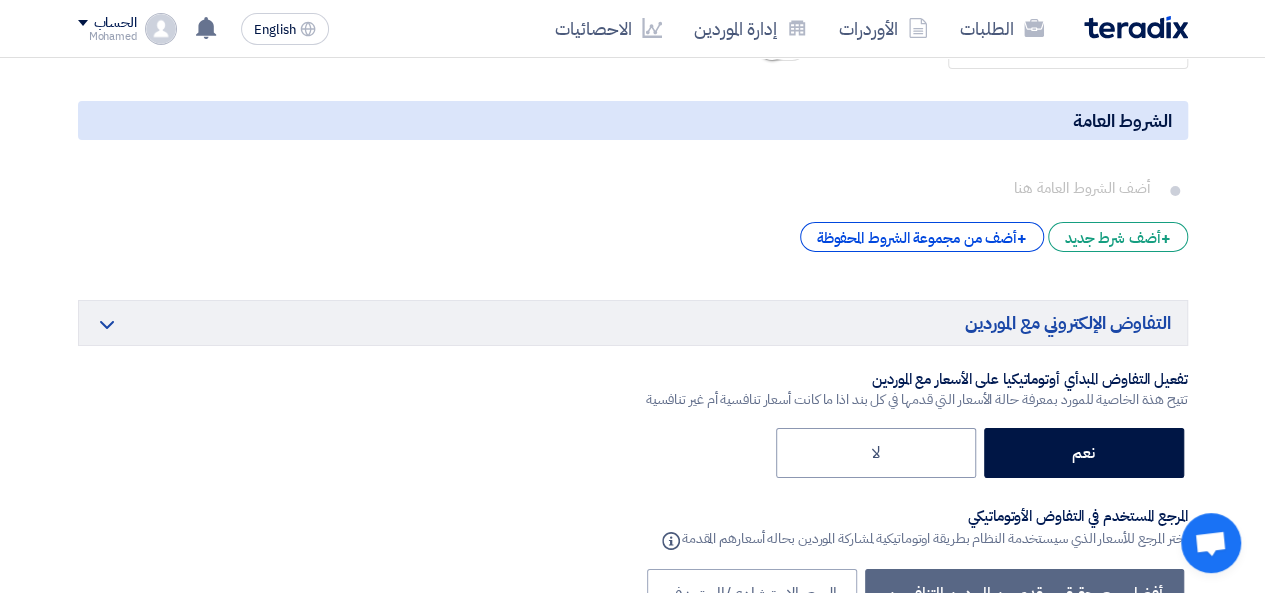 scroll, scrollTop: 3666, scrollLeft: 0, axis: vertical 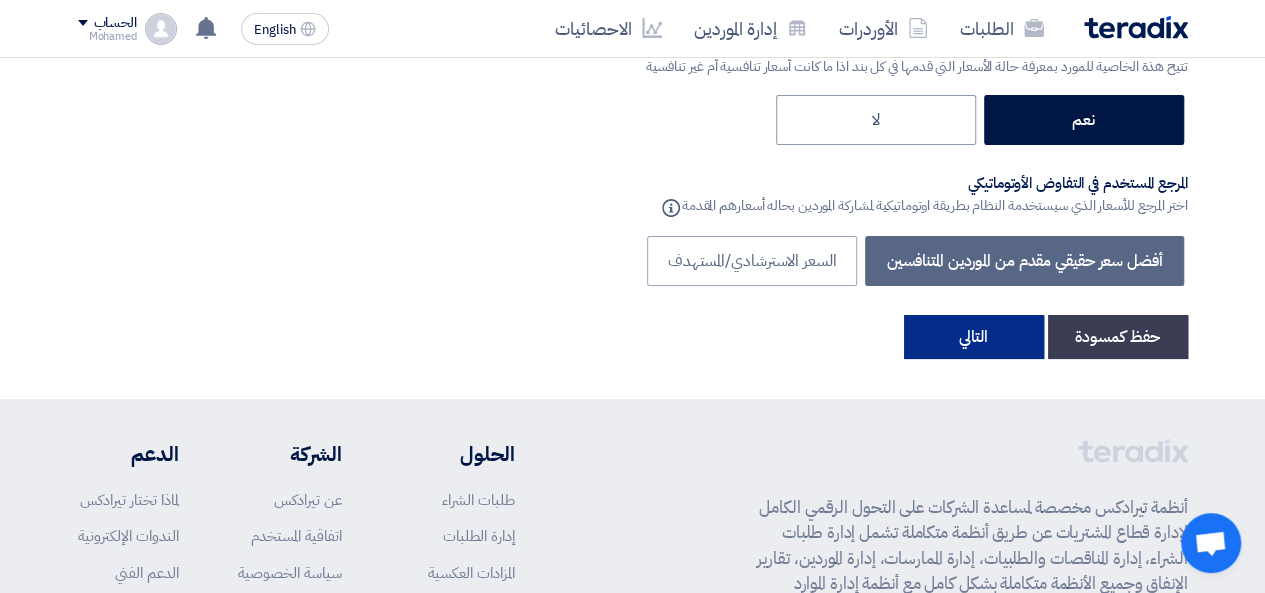 click on "التالي" 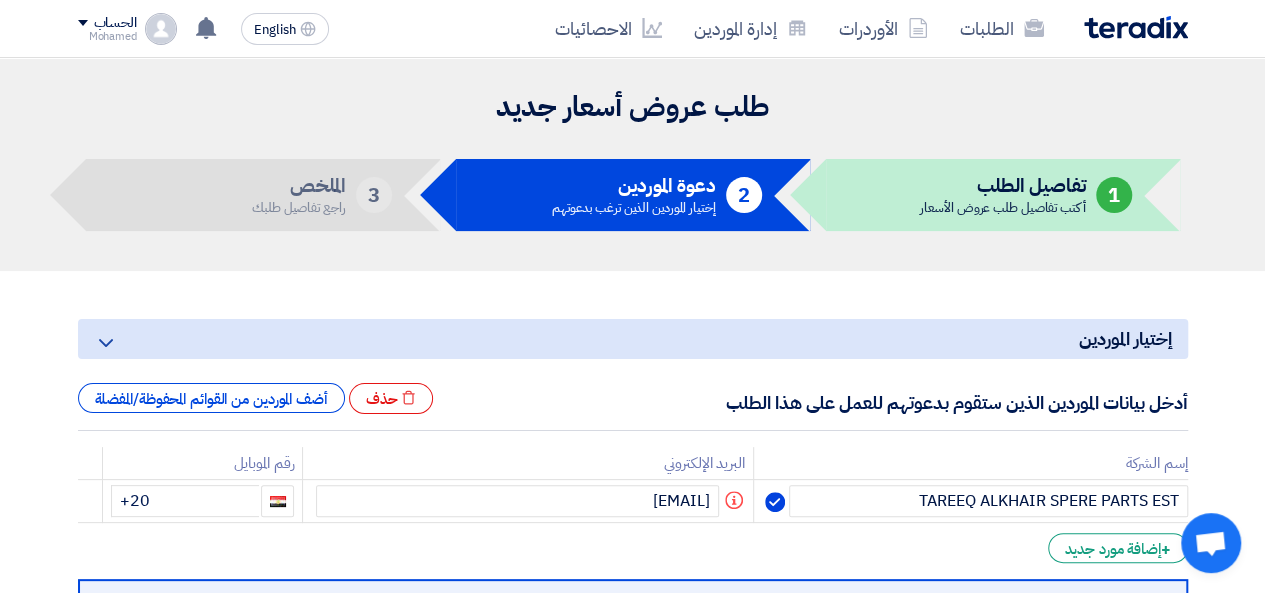 scroll, scrollTop: 333, scrollLeft: 0, axis: vertical 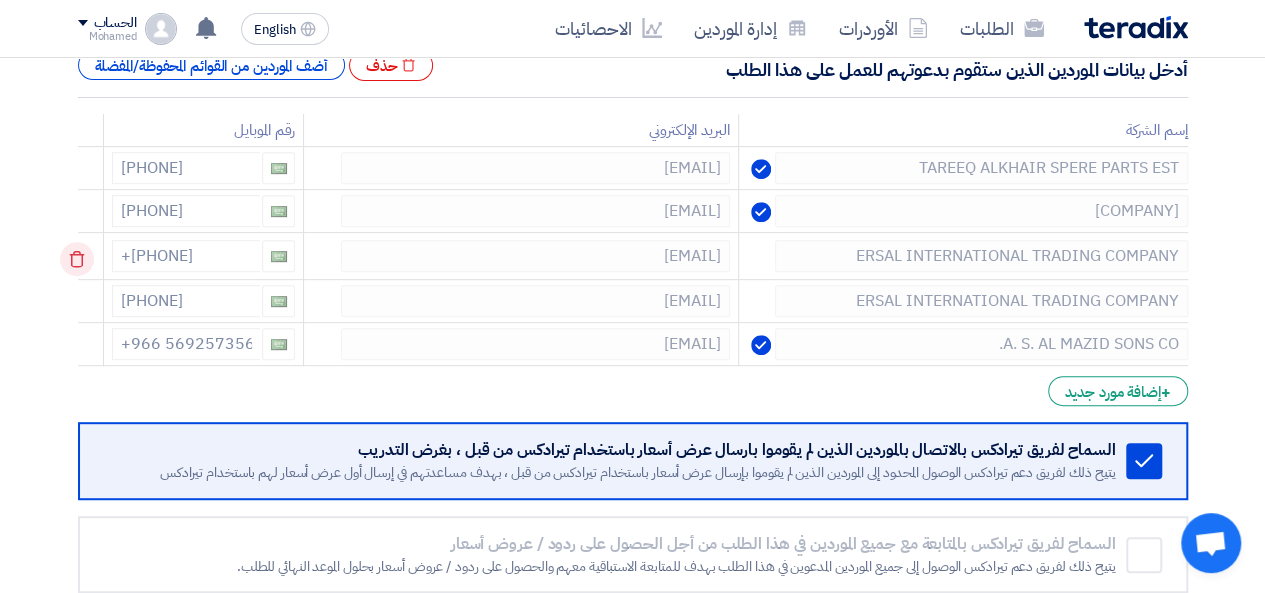 click 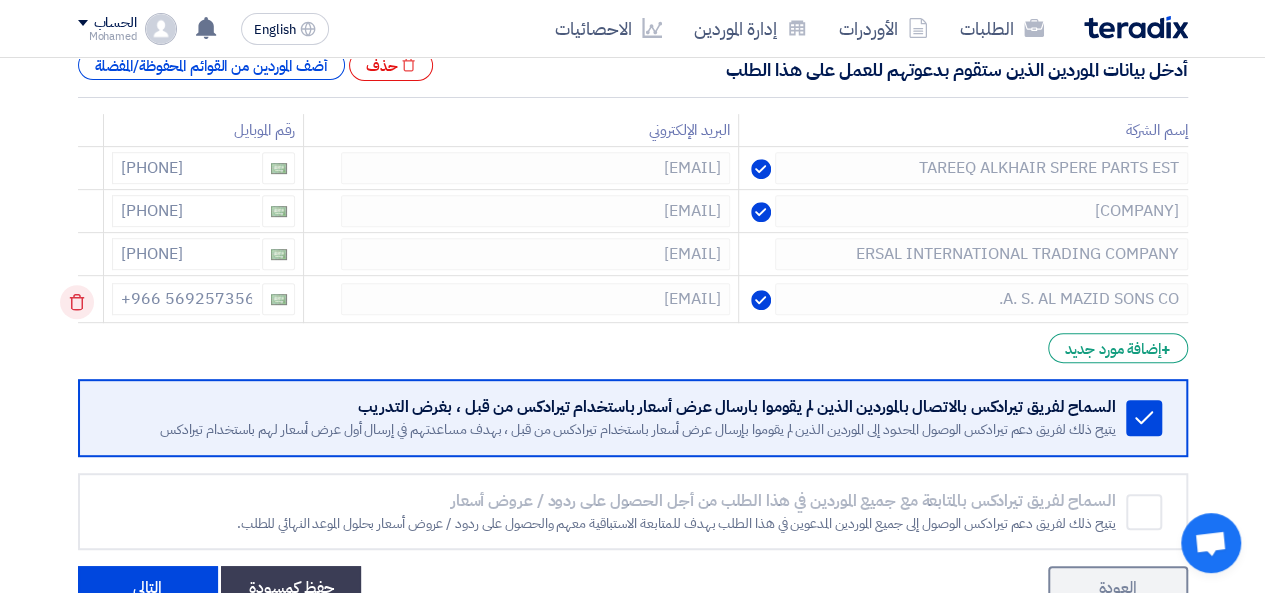 click 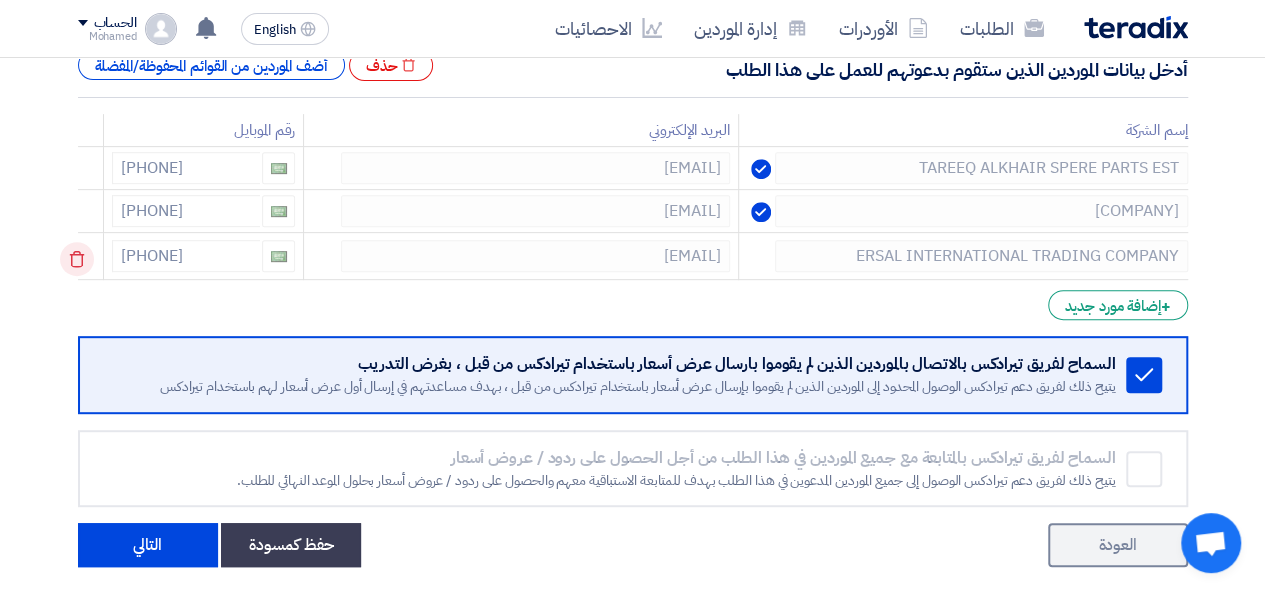 click 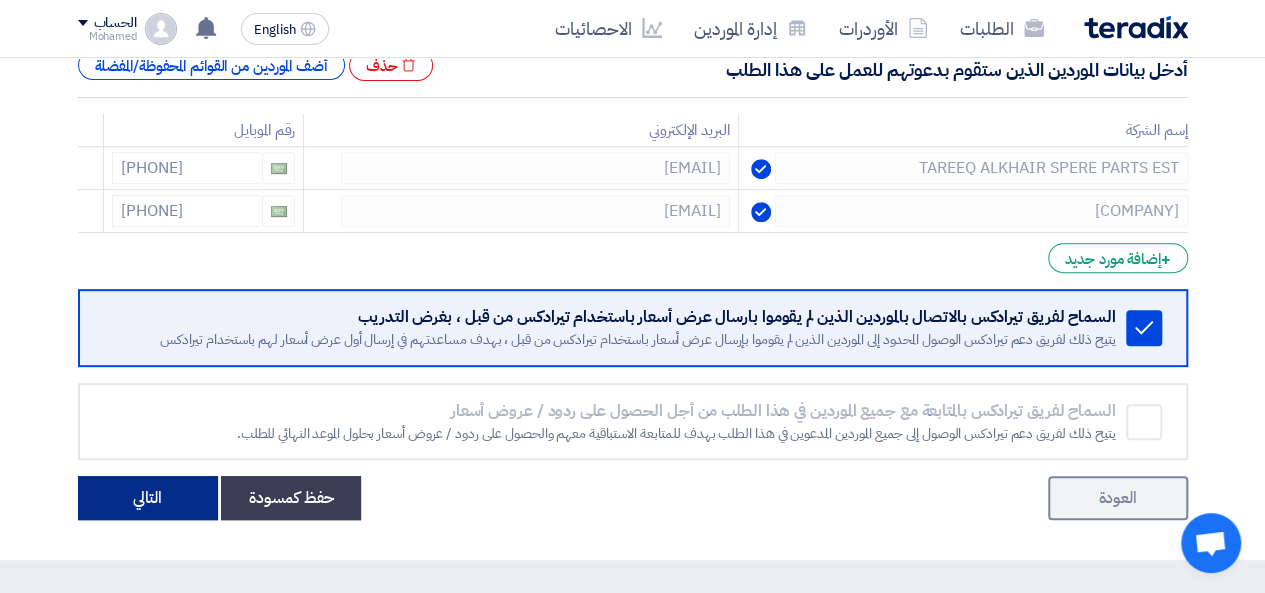 click on "التالي" 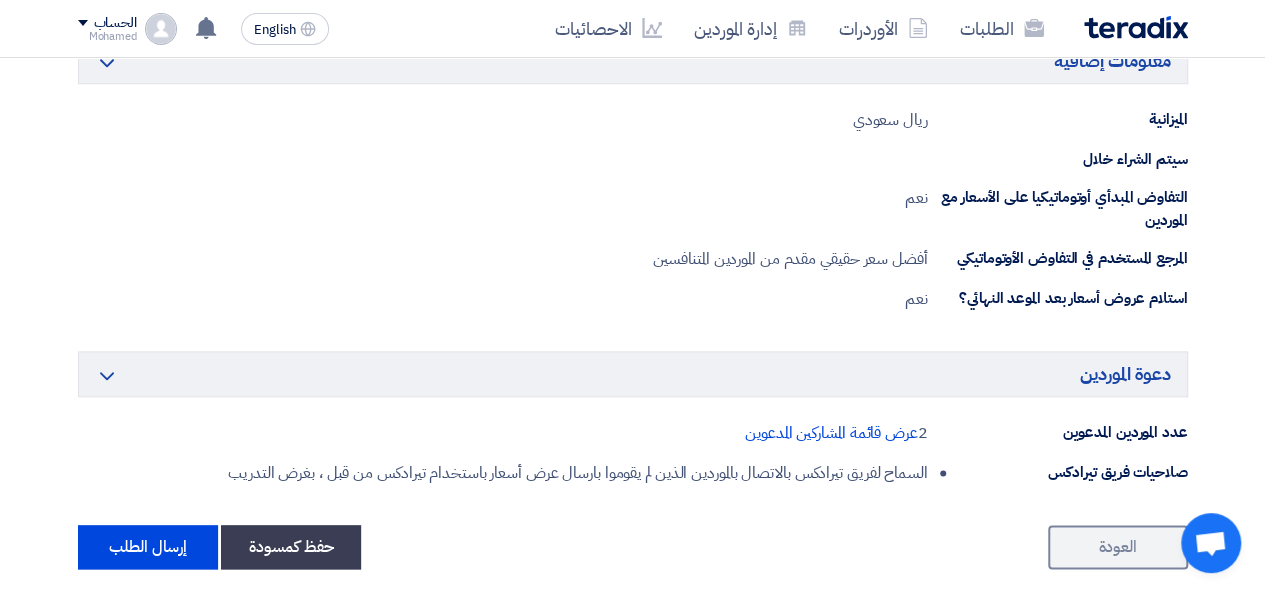 scroll, scrollTop: 1333, scrollLeft: 0, axis: vertical 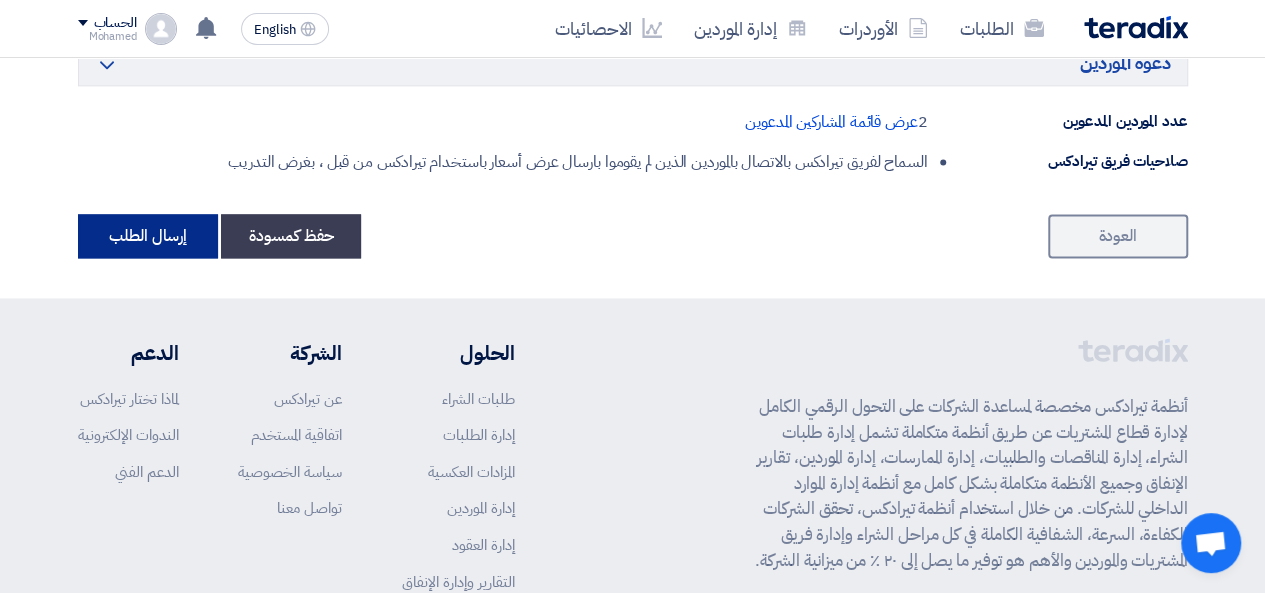 click on "إرسال الطلب" 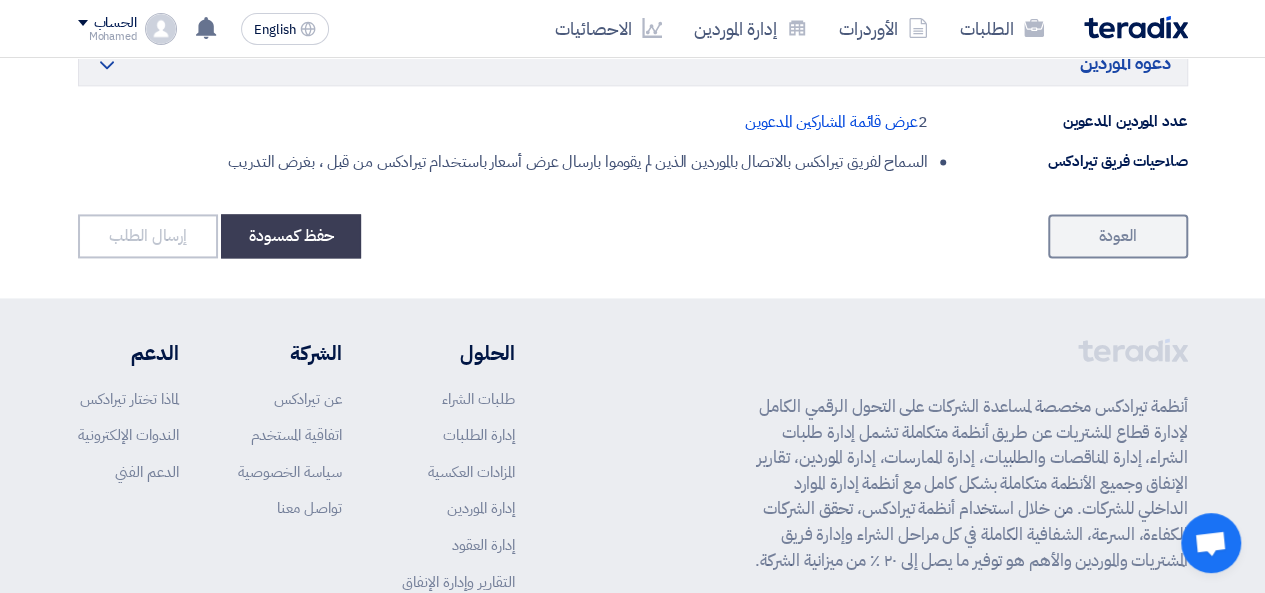 scroll, scrollTop: 0, scrollLeft: 0, axis: both 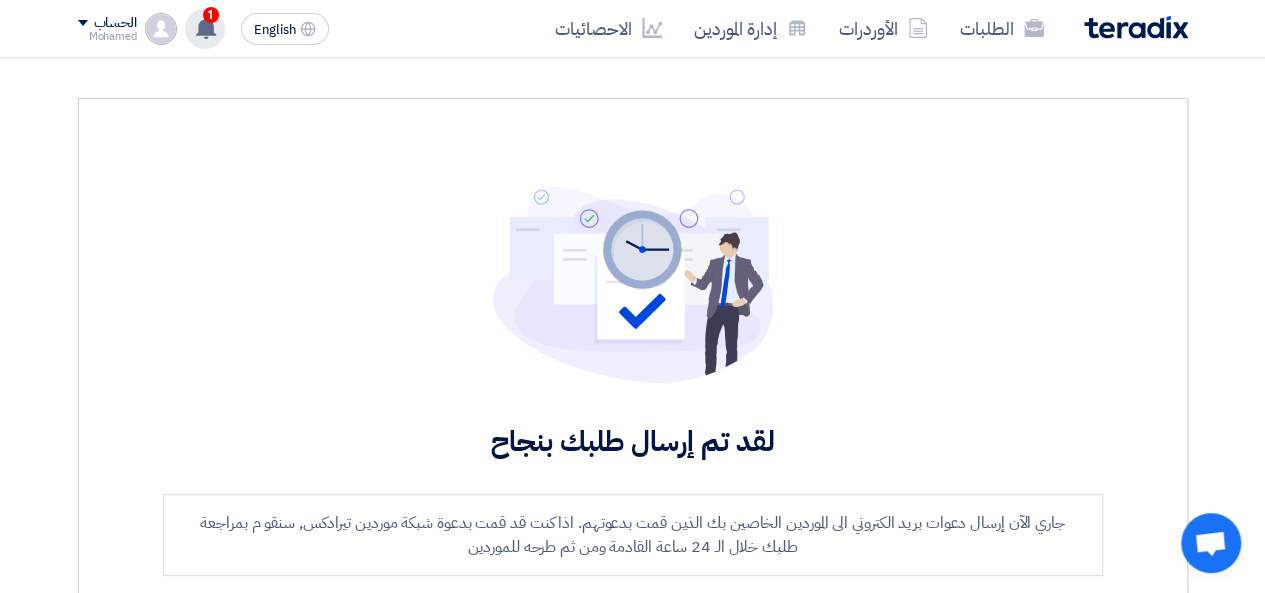 click 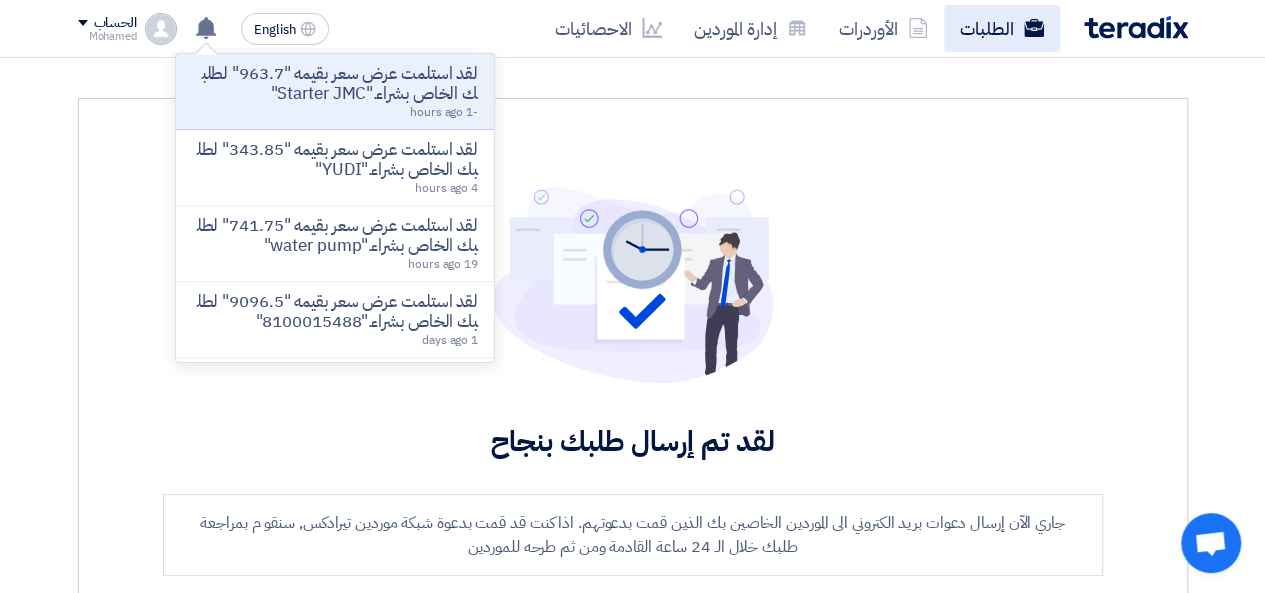 click on "الطلبات" 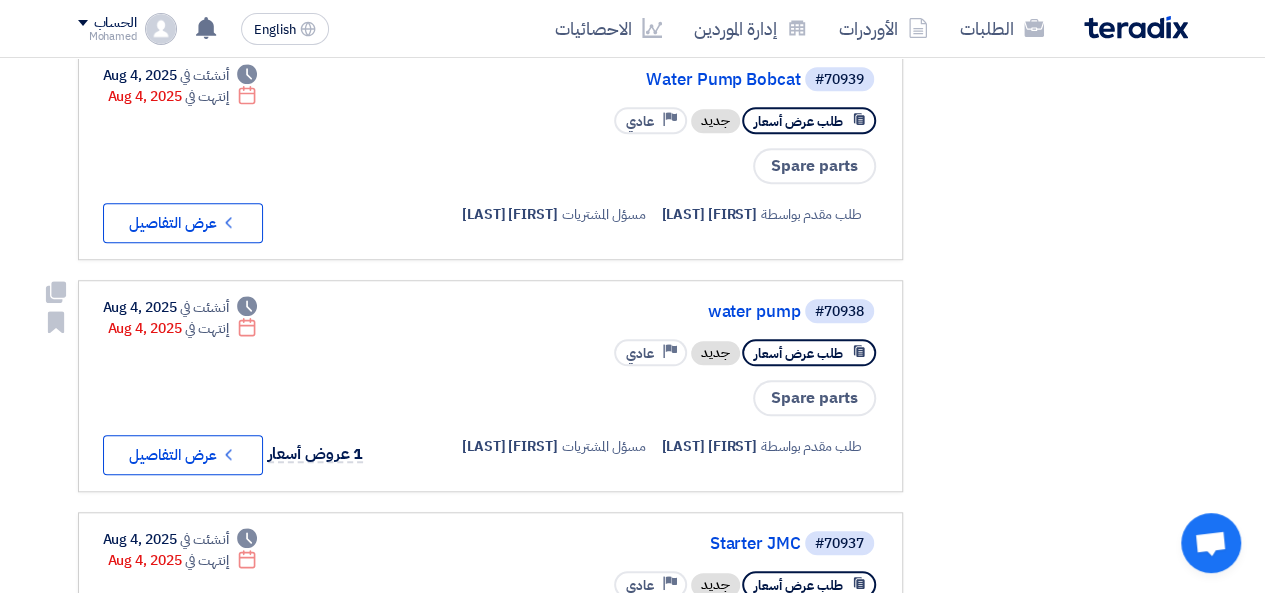 scroll, scrollTop: 1000, scrollLeft: 0, axis: vertical 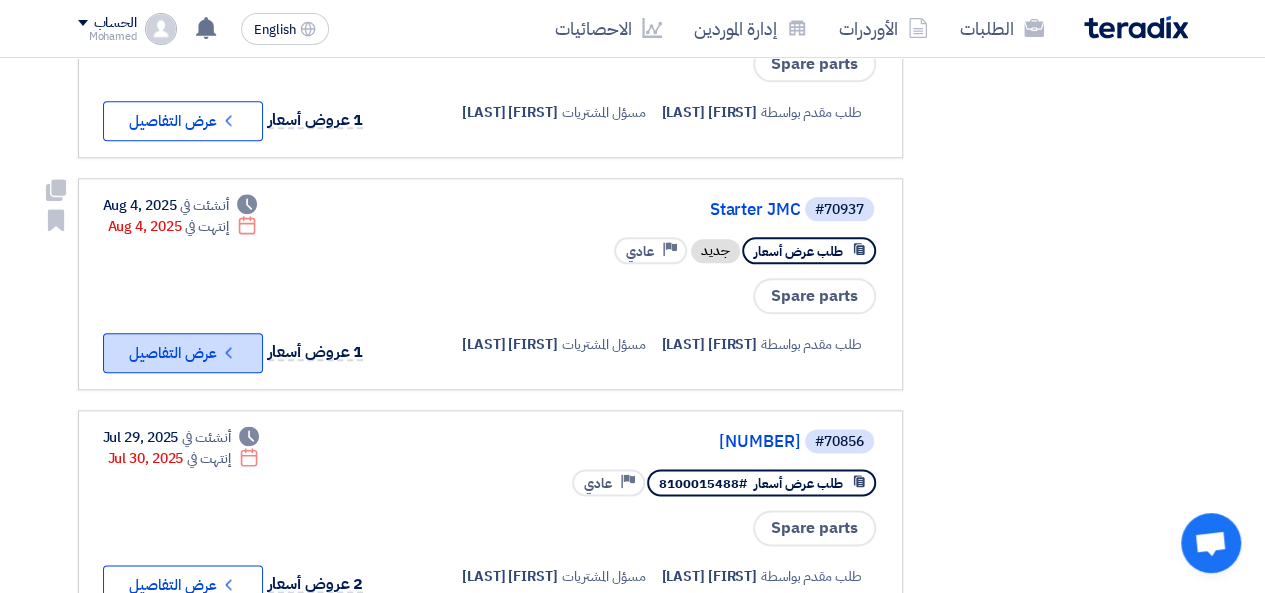 click on "Check details
عرض التفاصيل" 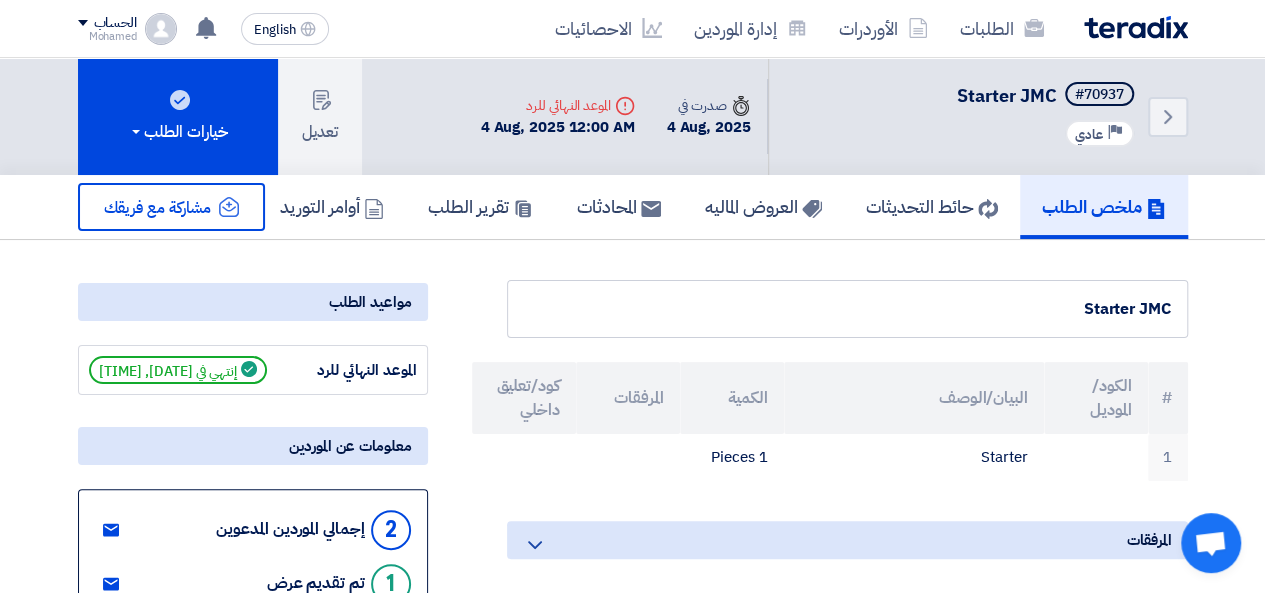scroll, scrollTop: 333, scrollLeft: 0, axis: vertical 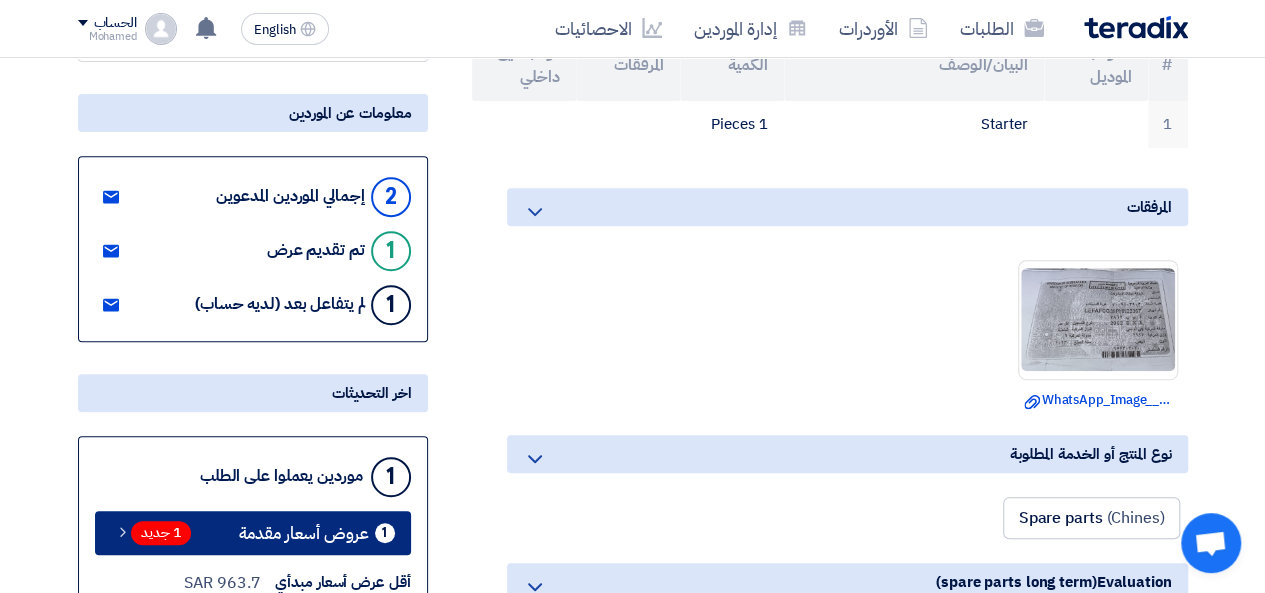 click on "1
عروض أسعار مقدمة
1 جديد" 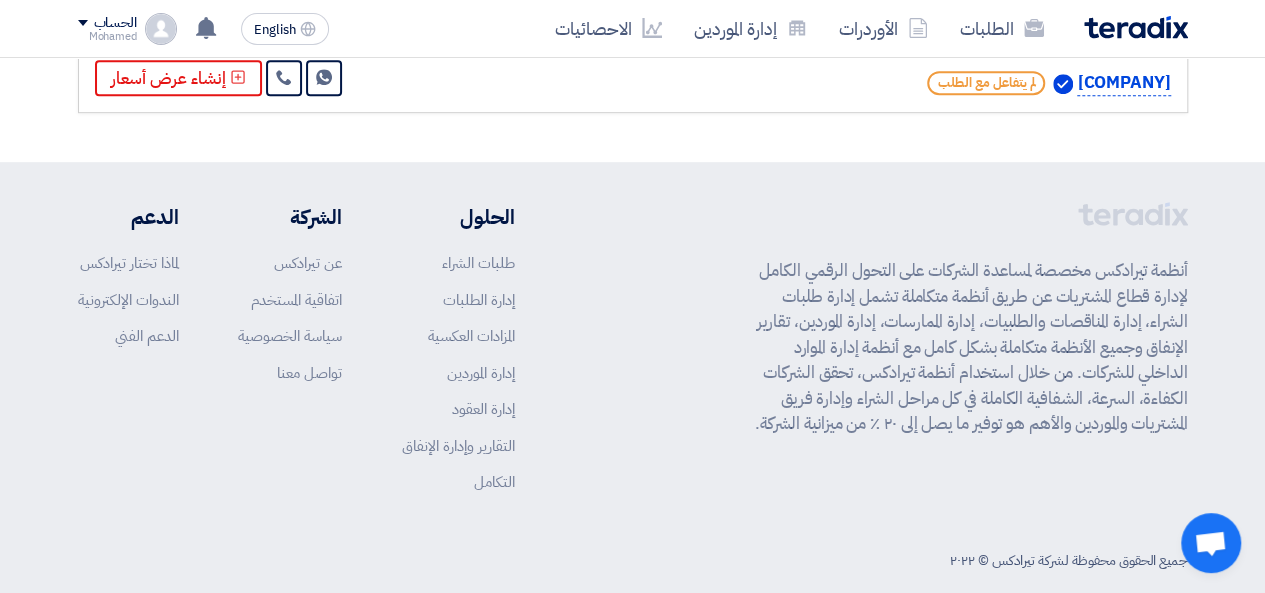 scroll, scrollTop: 212, scrollLeft: 0, axis: vertical 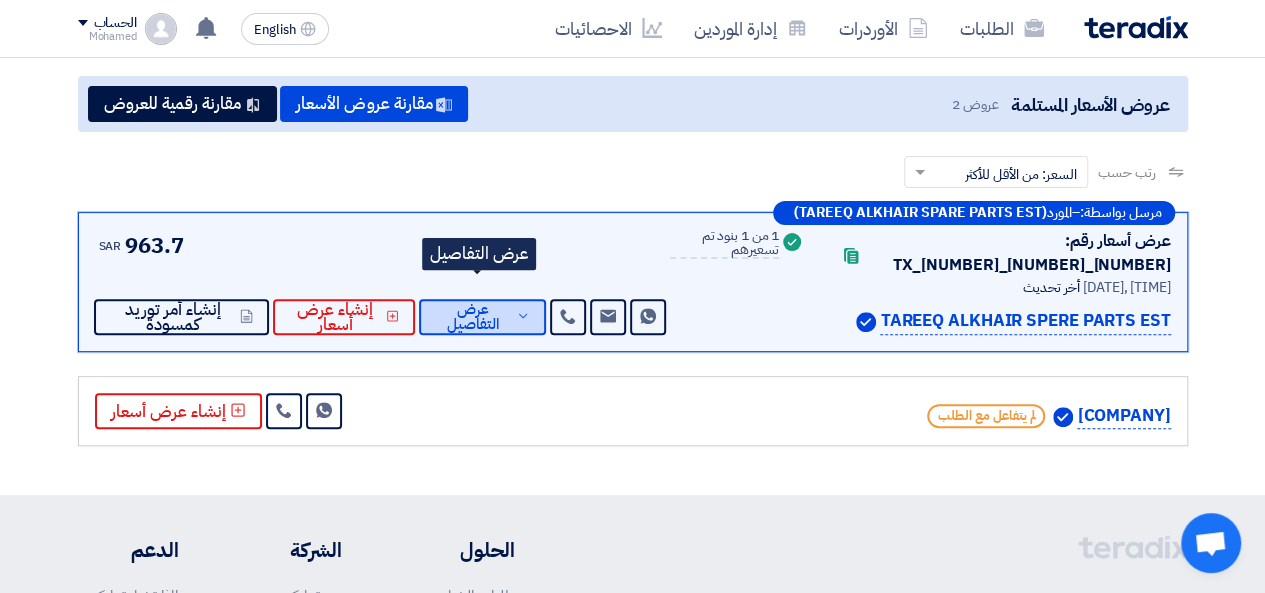 click on "عرض التفاصيل" at bounding box center [473, 317] 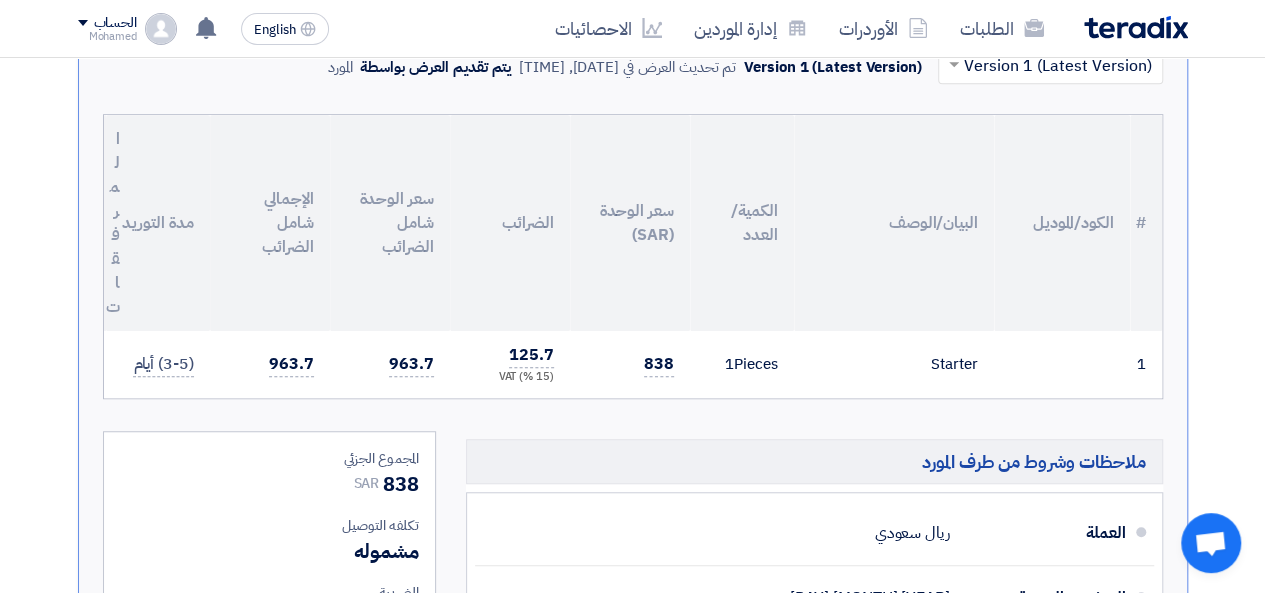 scroll, scrollTop: 212, scrollLeft: 0, axis: vertical 